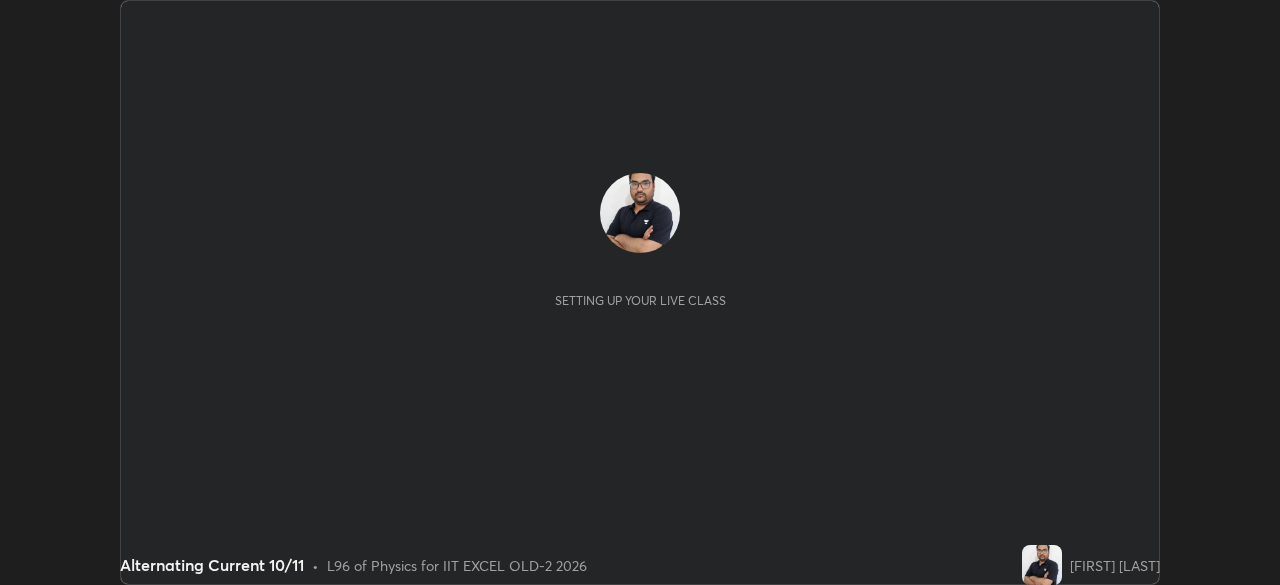 scroll, scrollTop: 0, scrollLeft: 0, axis: both 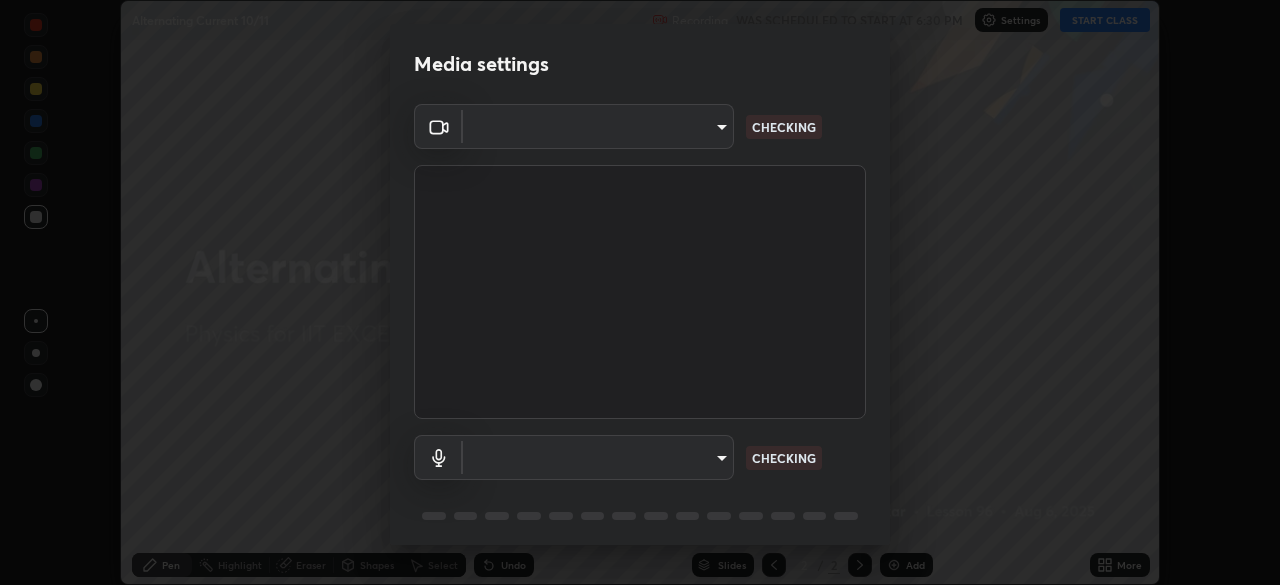 click on "Media settings ​ CHECKING ​ CHECKING 1 / 5 Next" at bounding box center [640, 292] 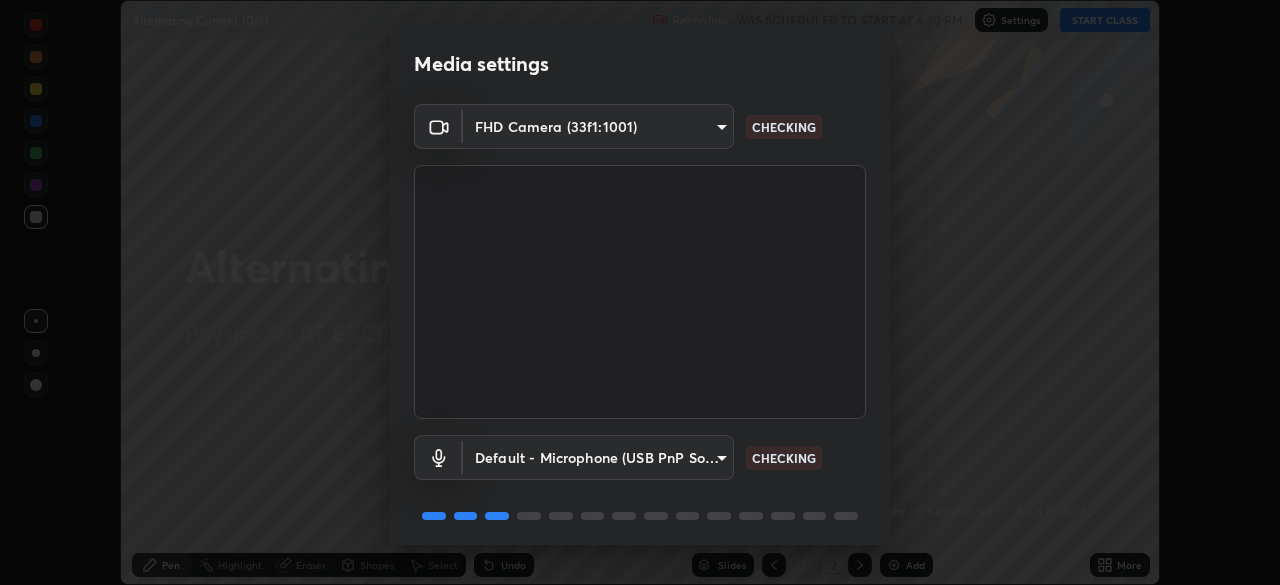 scroll, scrollTop: 71, scrollLeft: 0, axis: vertical 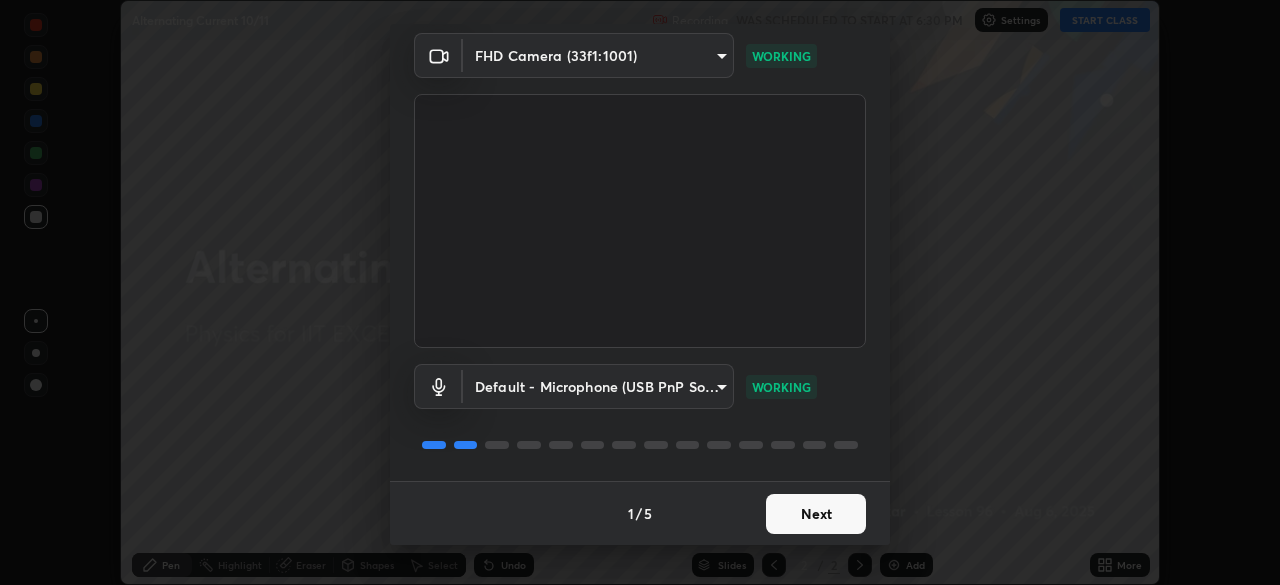 click on "Next" at bounding box center (816, 514) 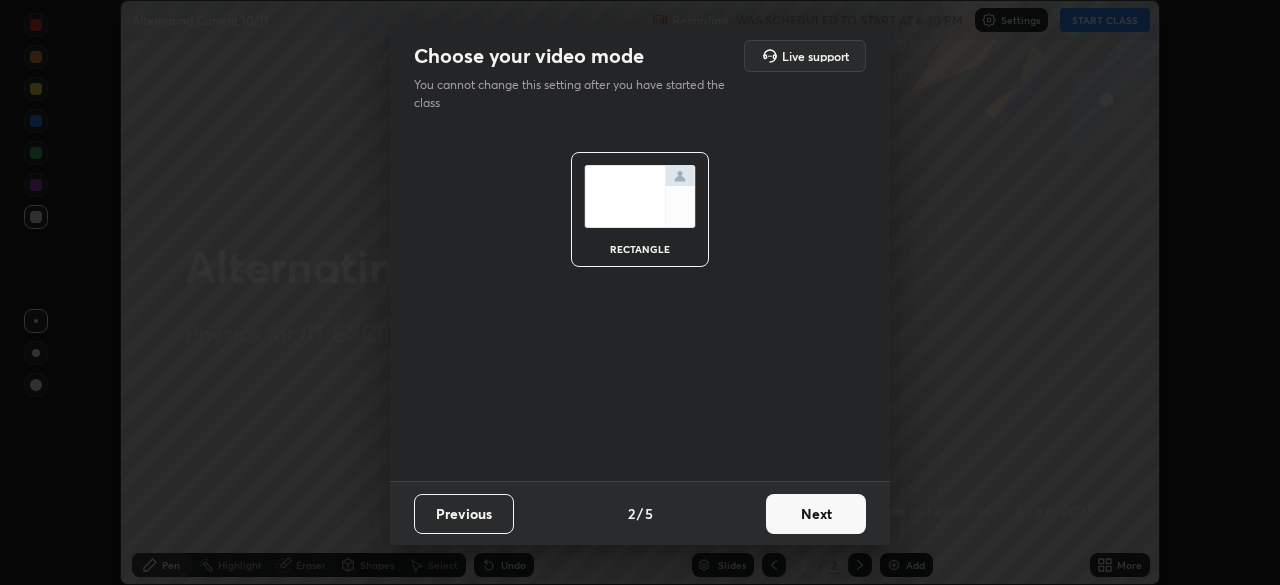 scroll, scrollTop: 0, scrollLeft: 0, axis: both 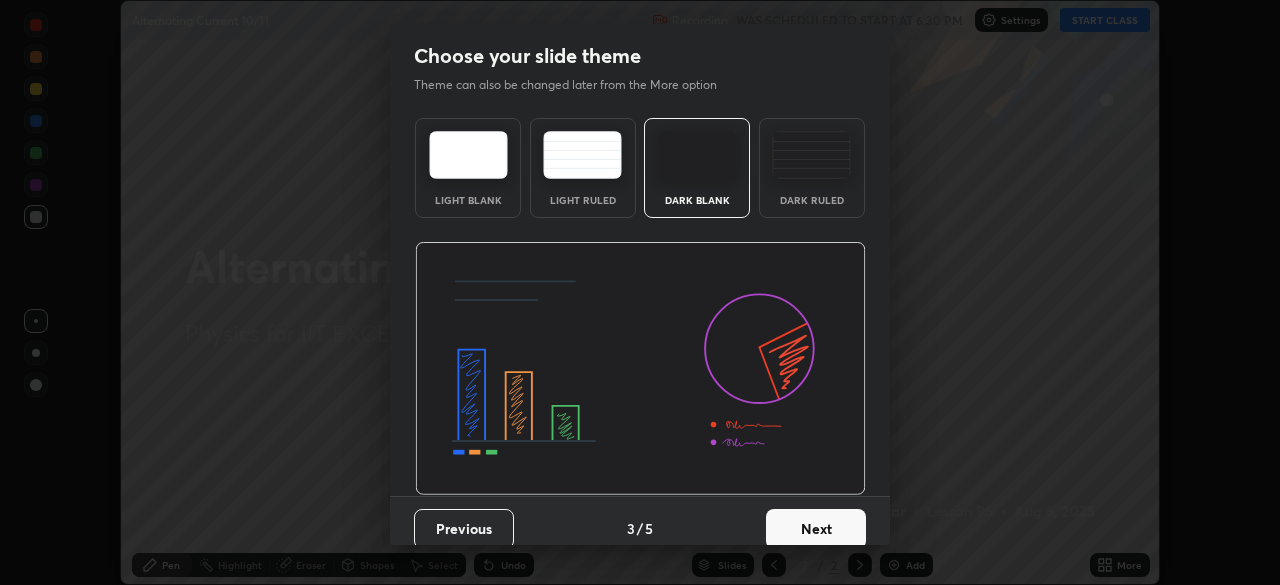 click on "Next" at bounding box center (816, 529) 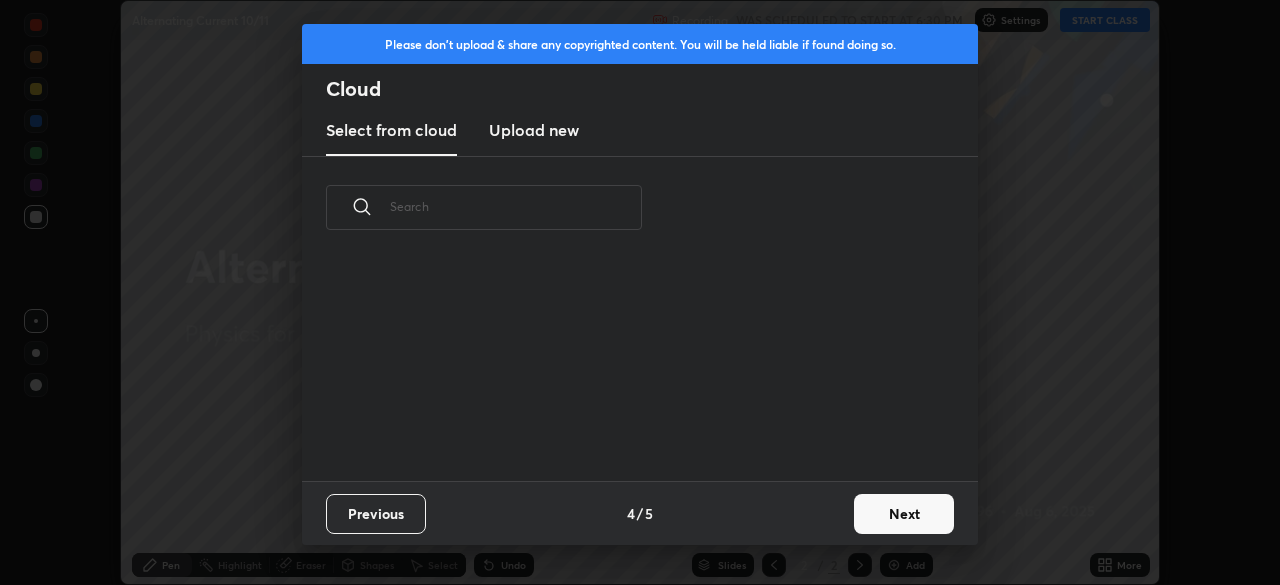 click on "Previous 4 / 5 Next" at bounding box center (640, 513) 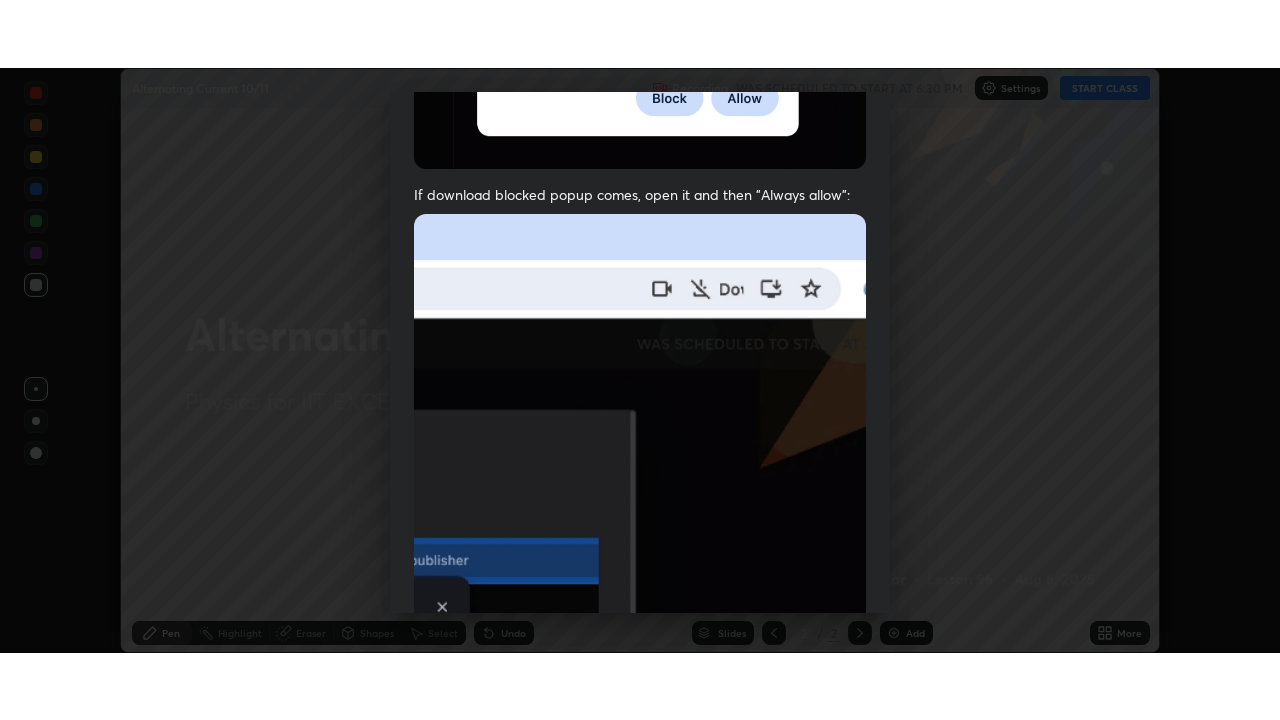 scroll, scrollTop: 479, scrollLeft: 0, axis: vertical 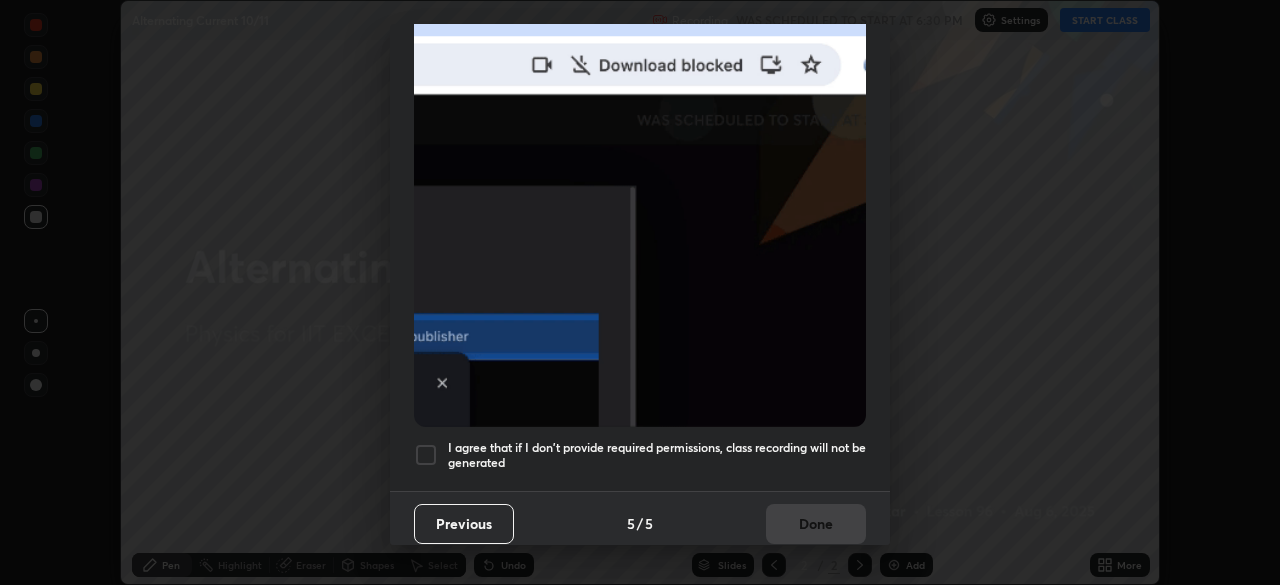 click on "I agree that if I don't provide required permissions, class recording will not be generated" at bounding box center (657, 455) 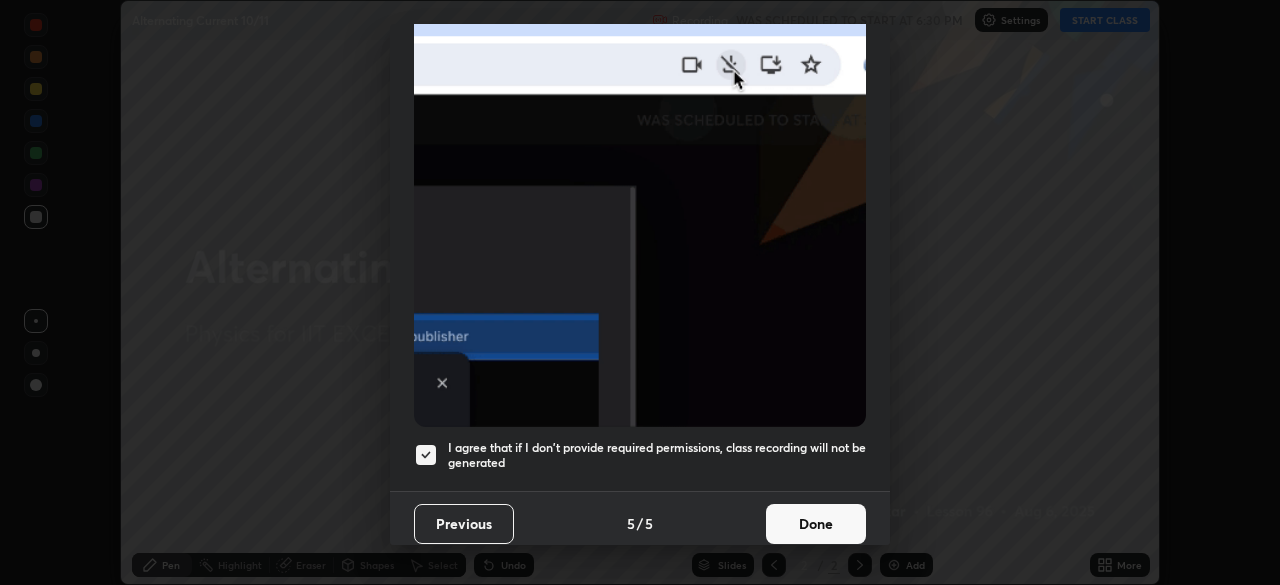 click on "Done" at bounding box center [816, 524] 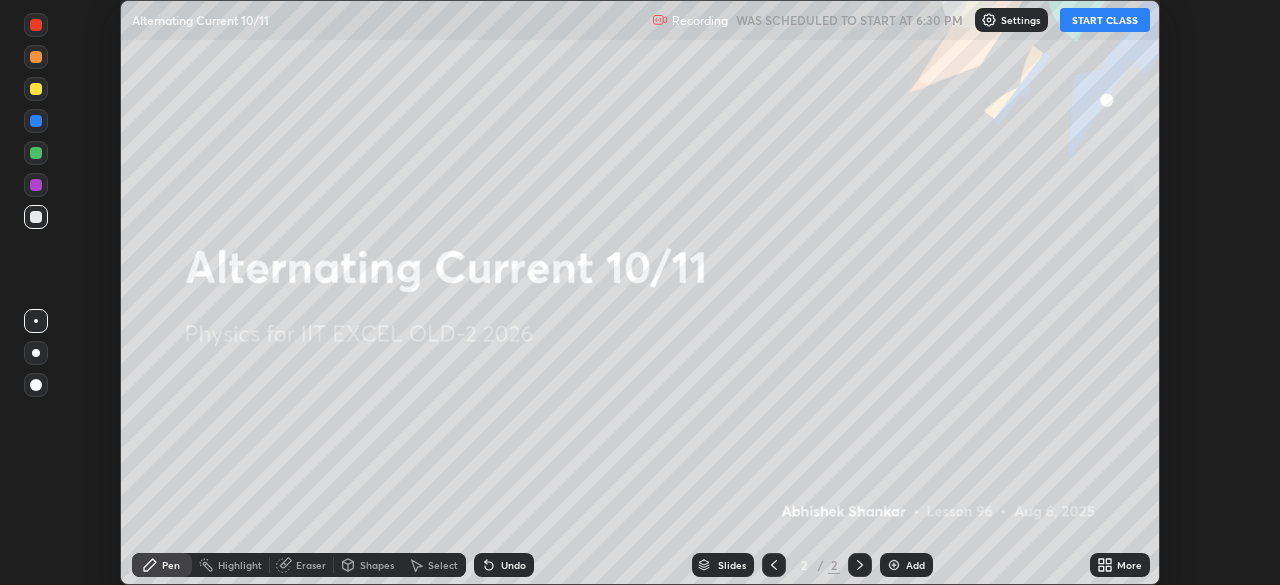 click 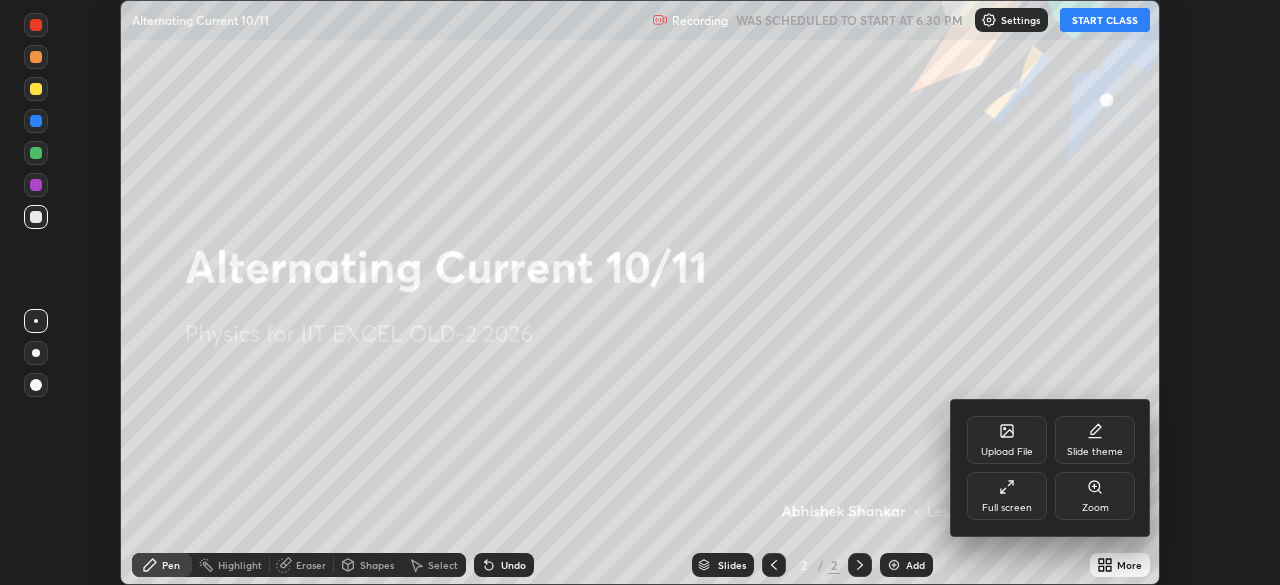 click on "Full screen" at bounding box center [1007, 496] 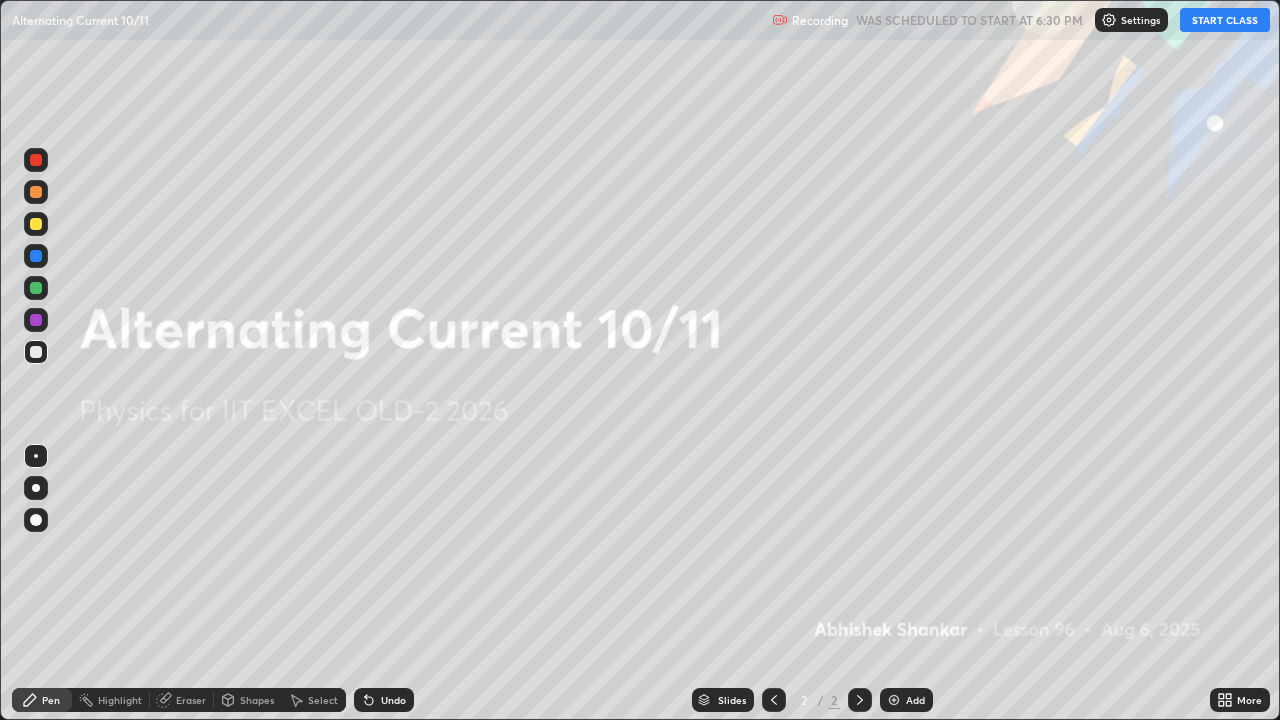 scroll, scrollTop: 99280, scrollLeft: 98720, axis: both 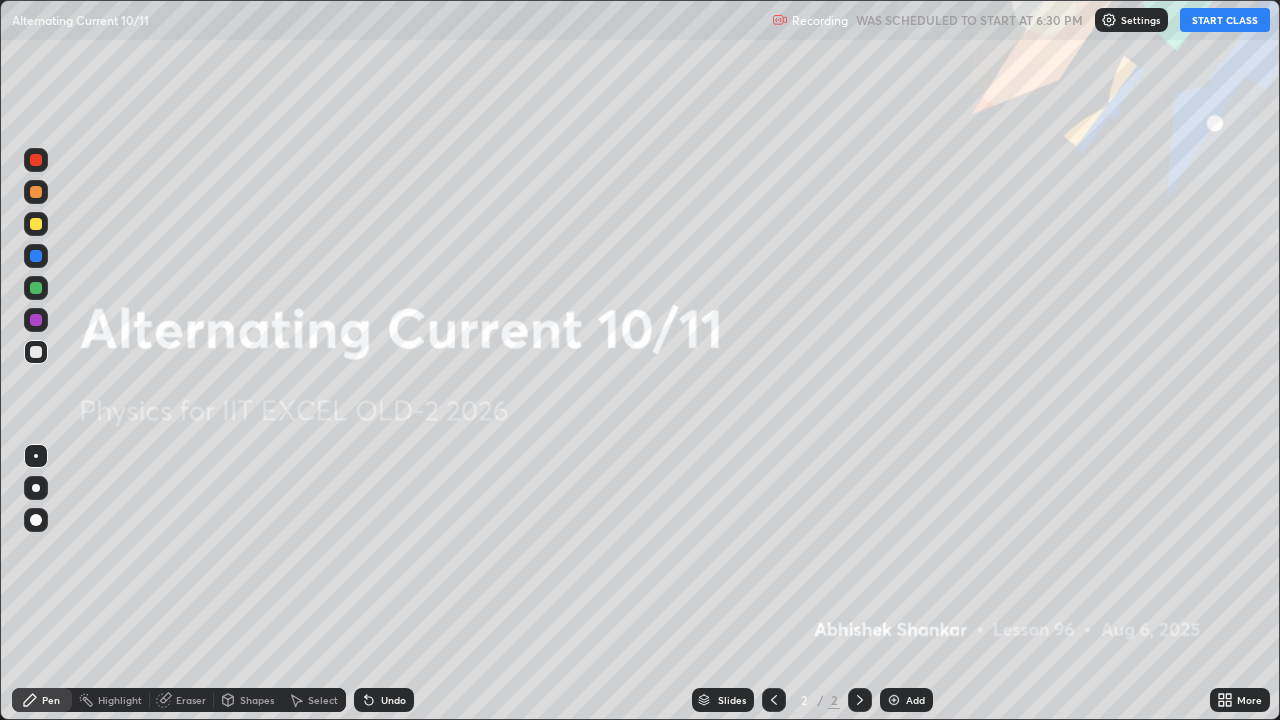 click on "START CLASS" at bounding box center (1225, 20) 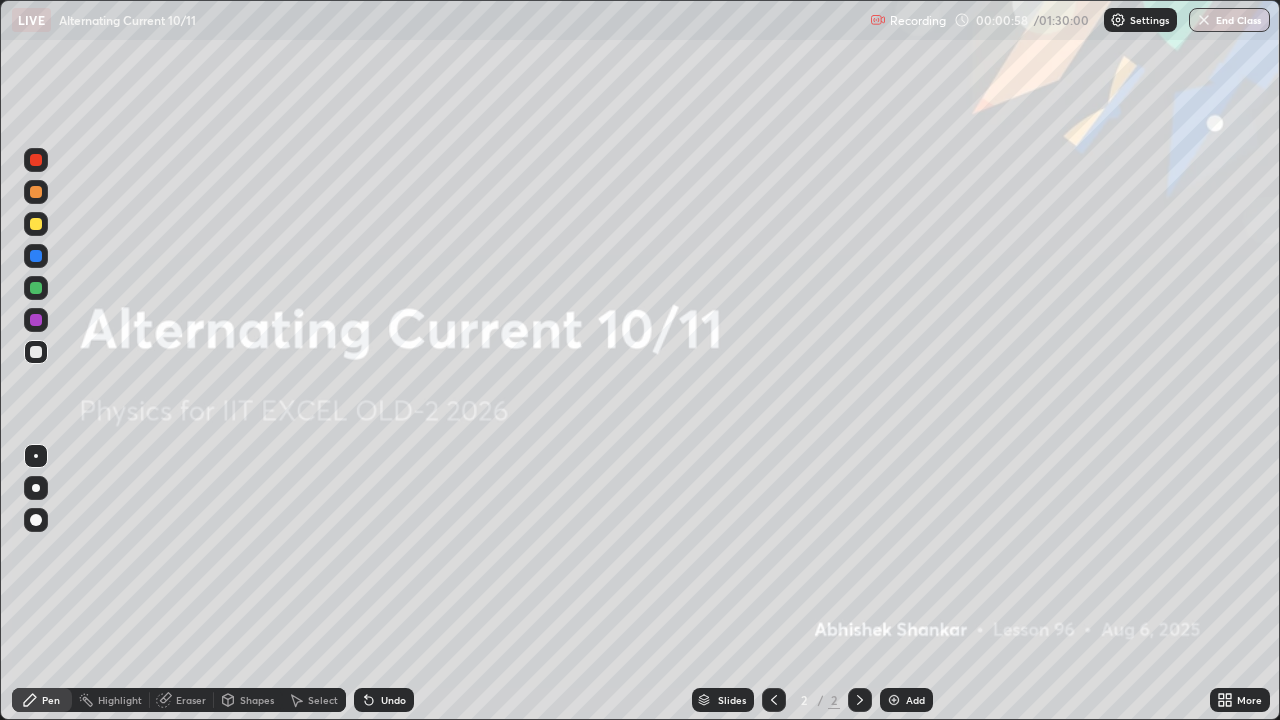 click on "Add" at bounding box center [915, 700] 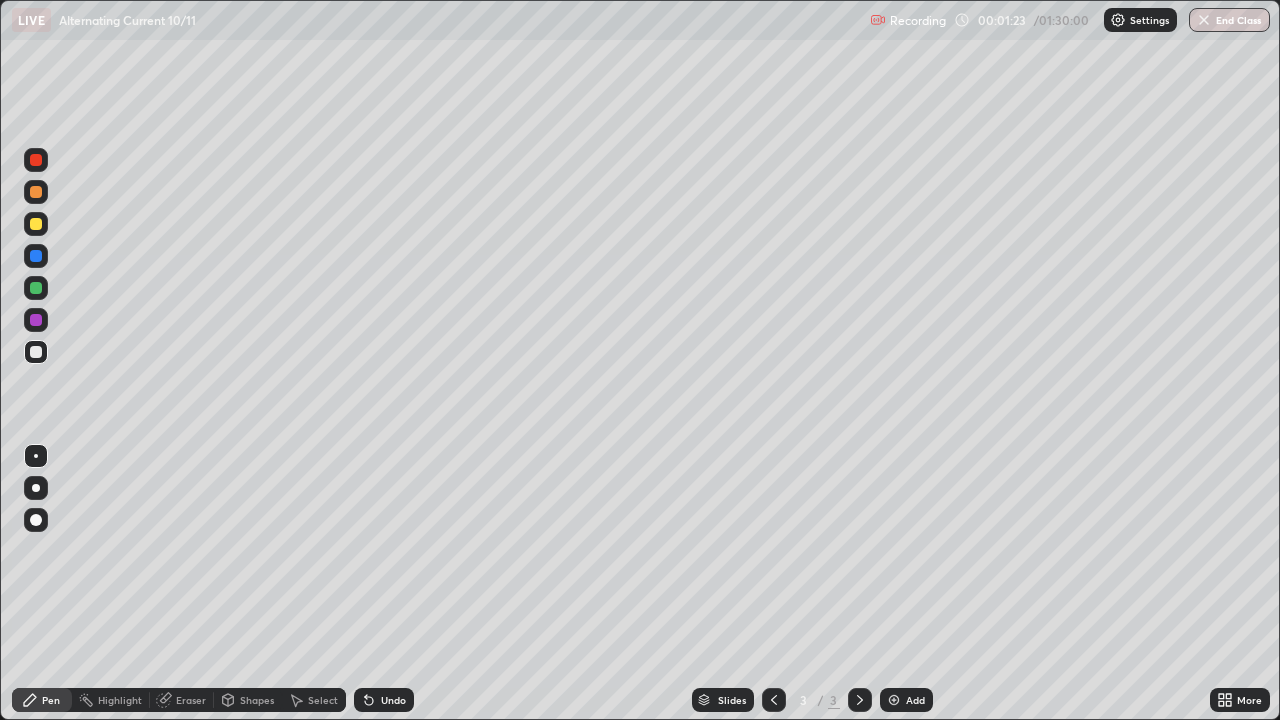 click on "Undo" at bounding box center (393, 700) 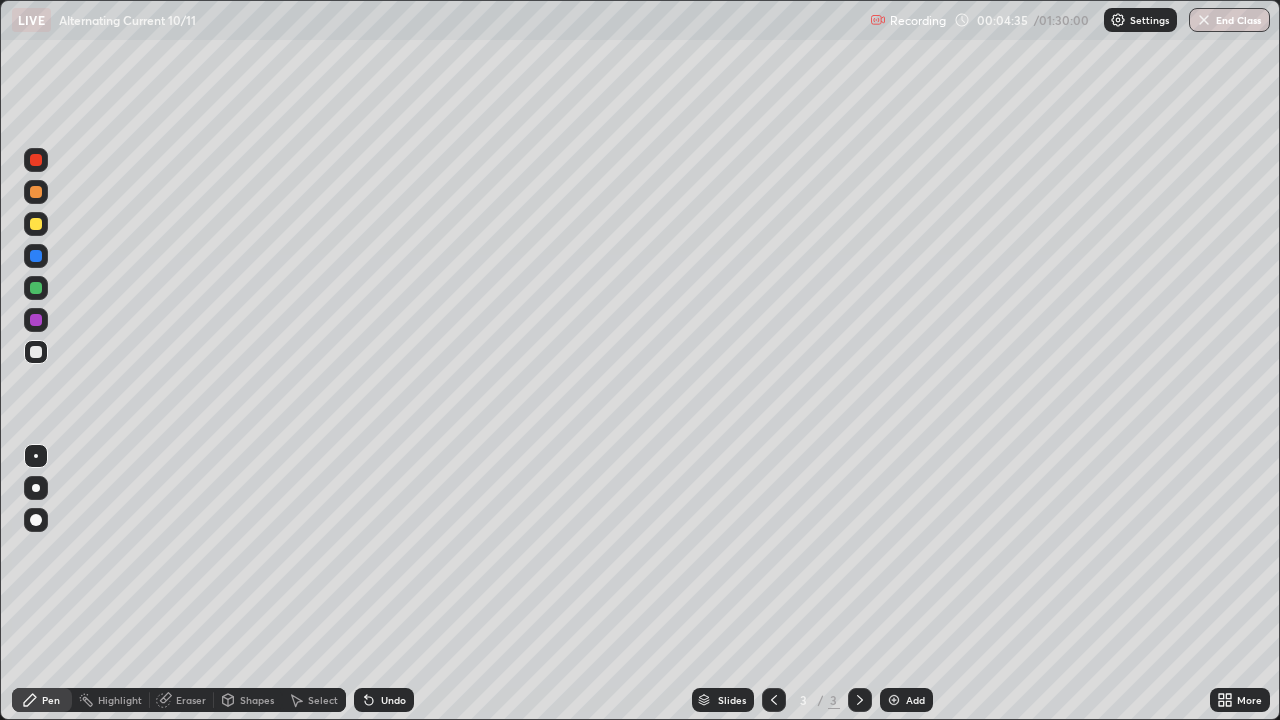 click at bounding box center (36, 224) 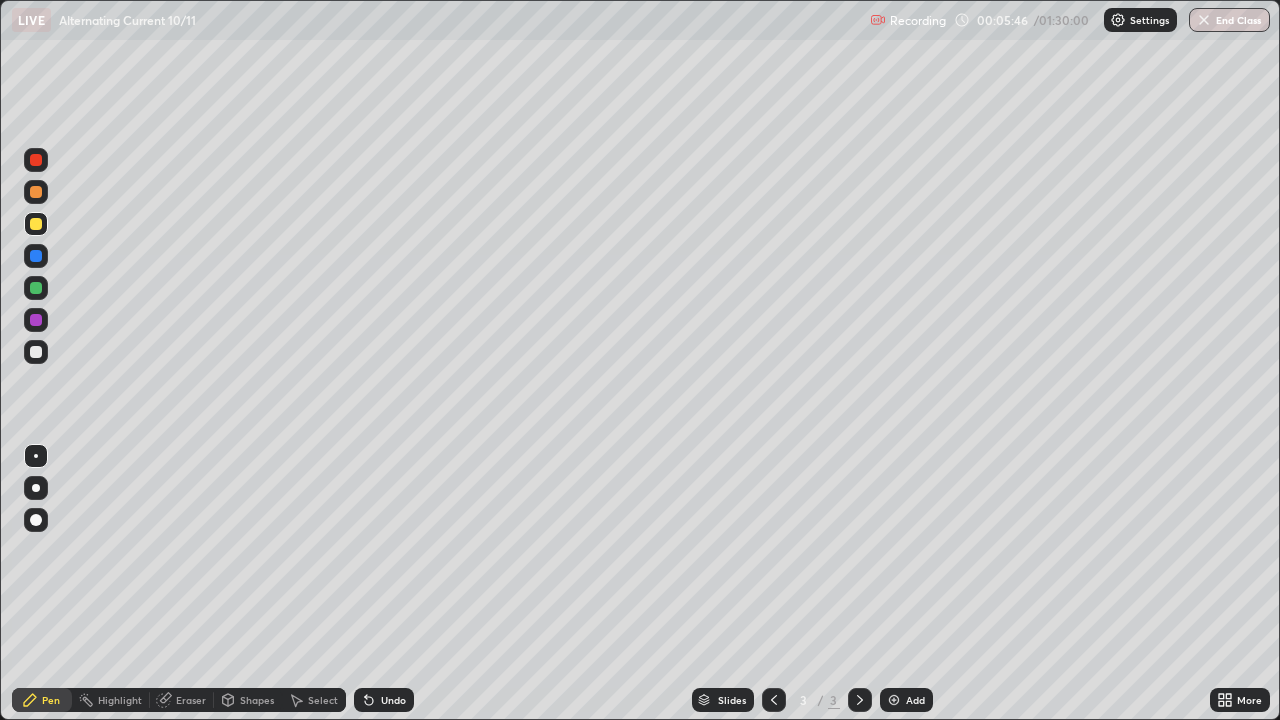 click at bounding box center [36, 352] 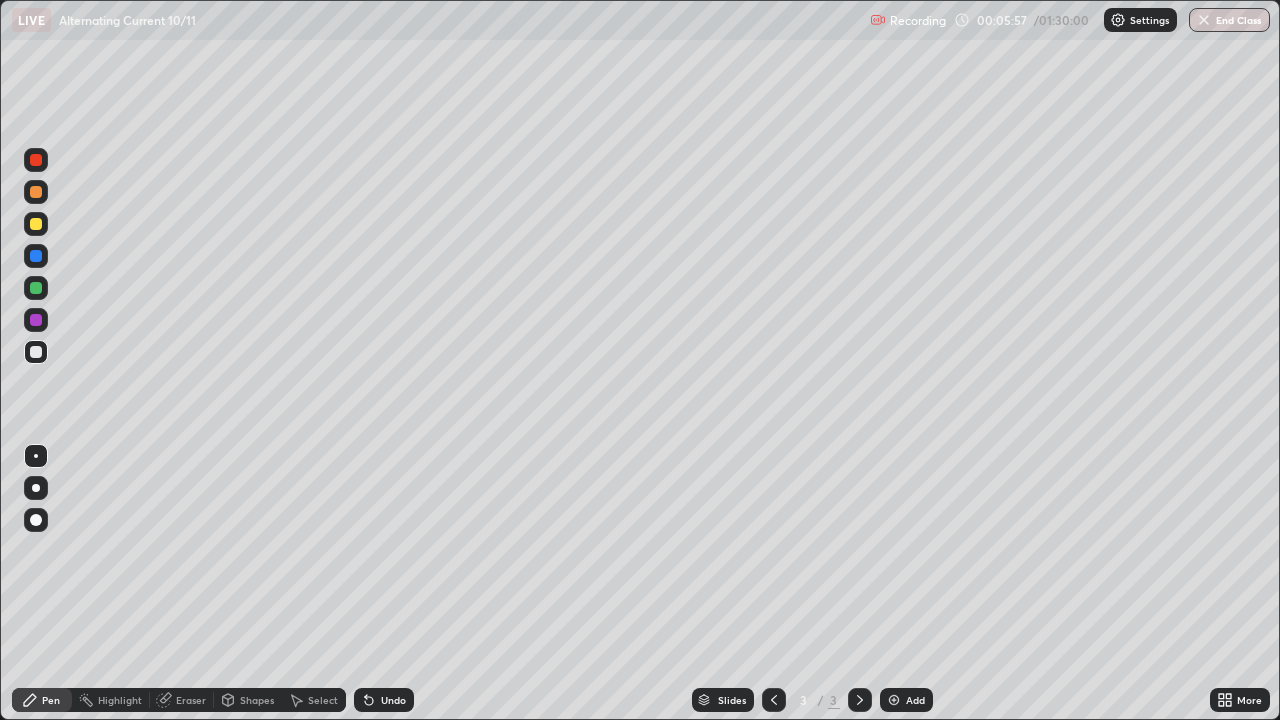 click on "Undo" at bounding box center (393, 700) 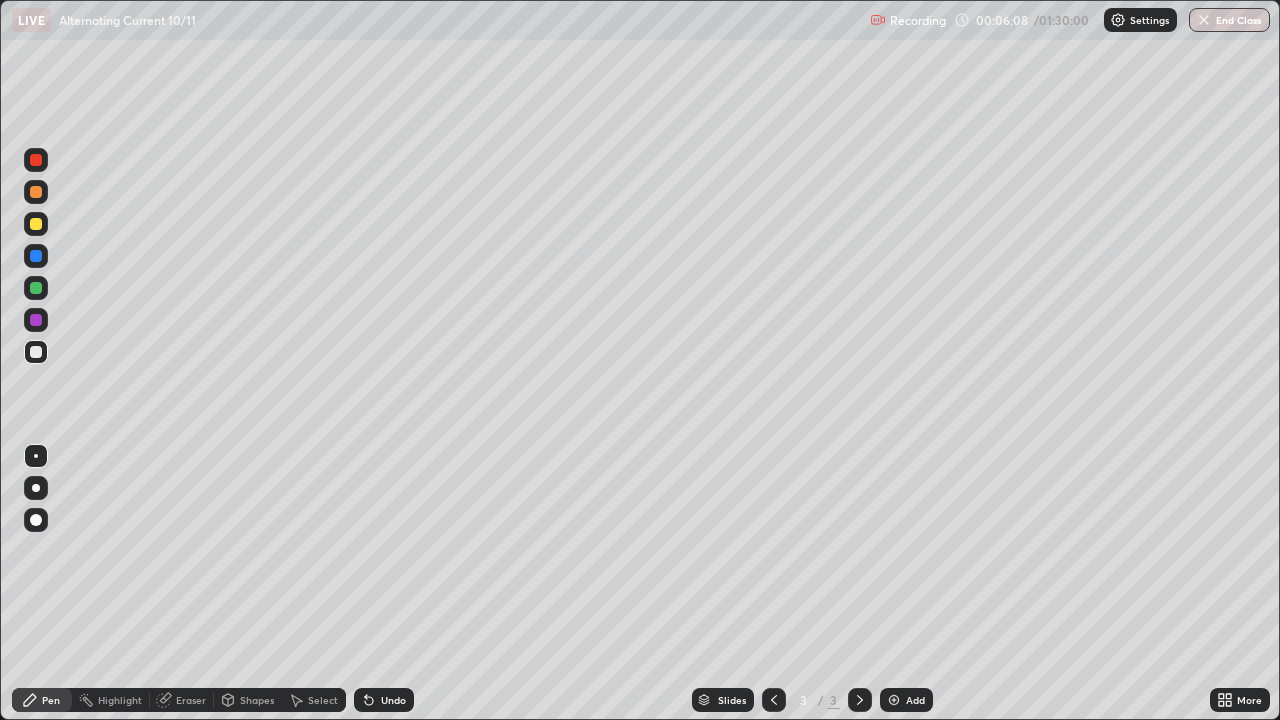 click on "Undo" at bounding box center [384, 700] 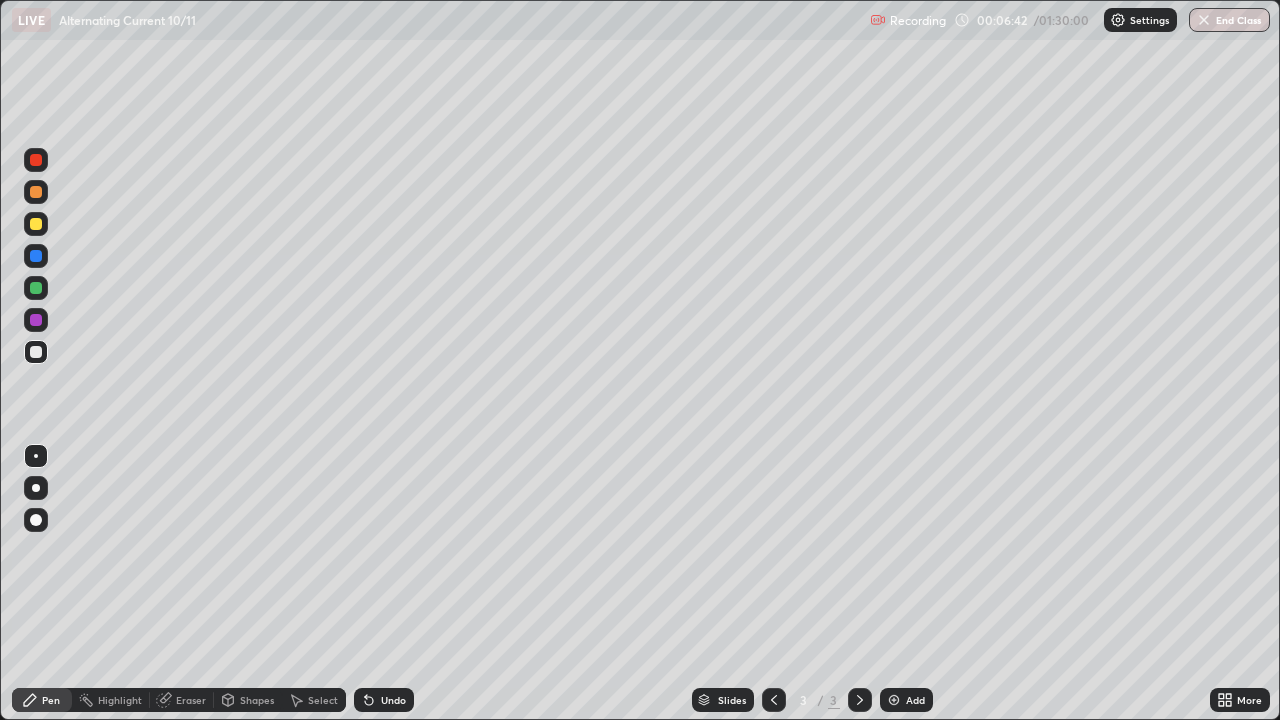 click on "Undo" at bounding box center (393, 700) 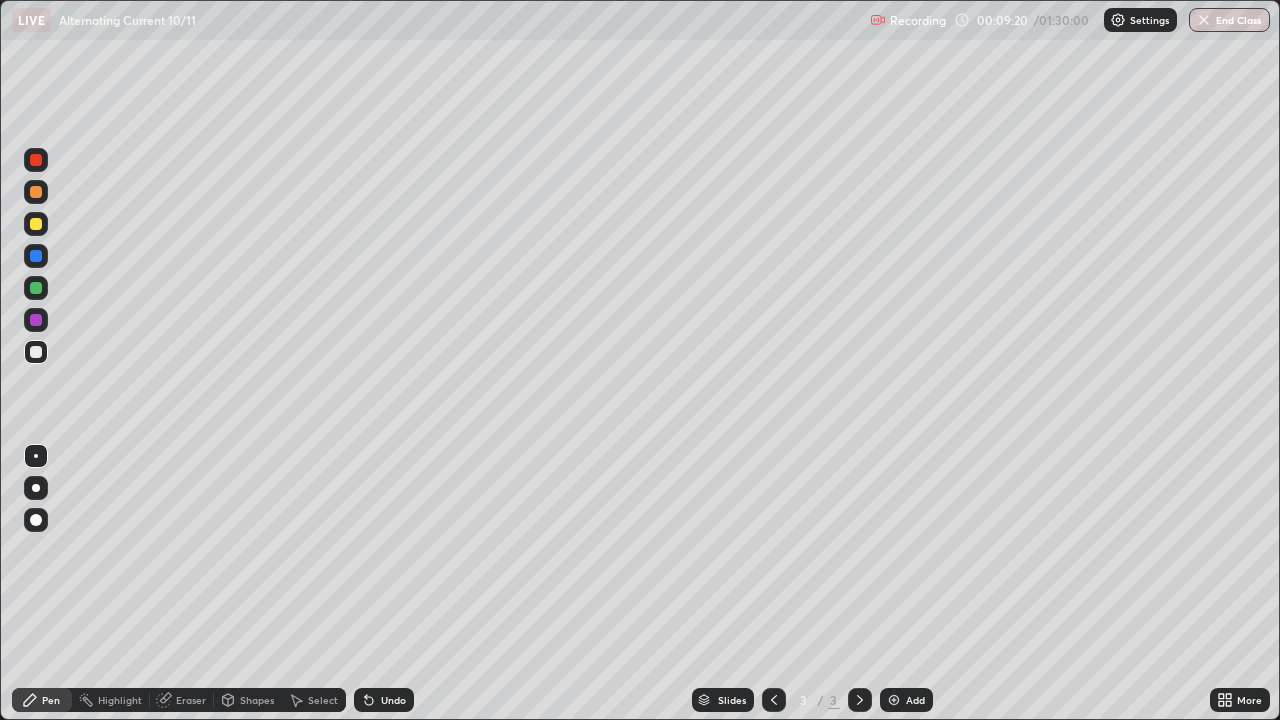 click on "Add" at bounding box center (906, 700) 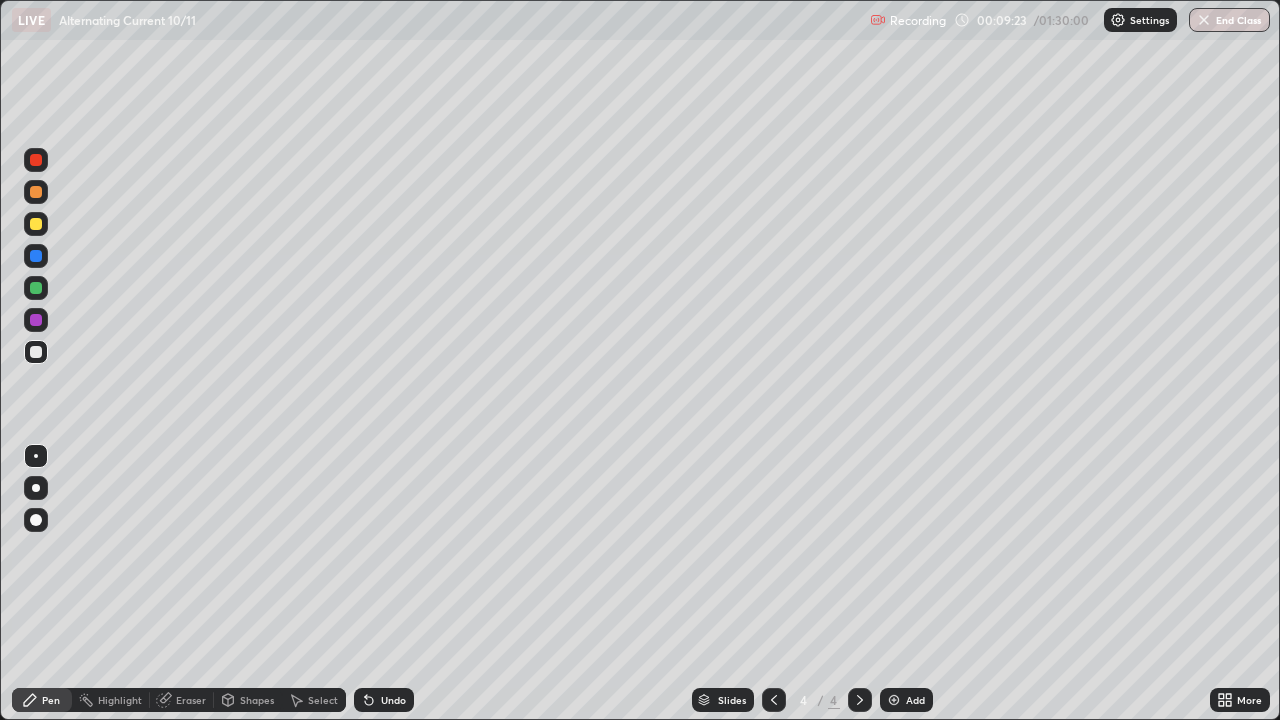 click at bounding box center (36, 352) 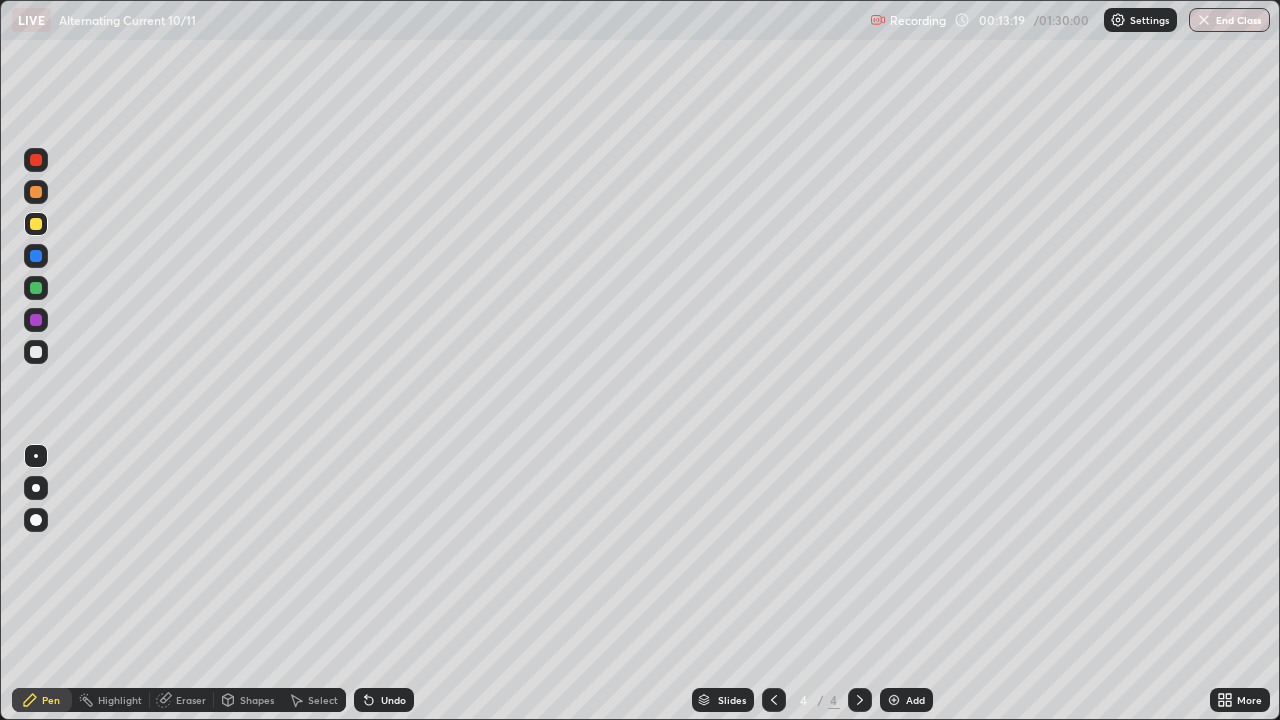 click at bounding box center [36, 352] 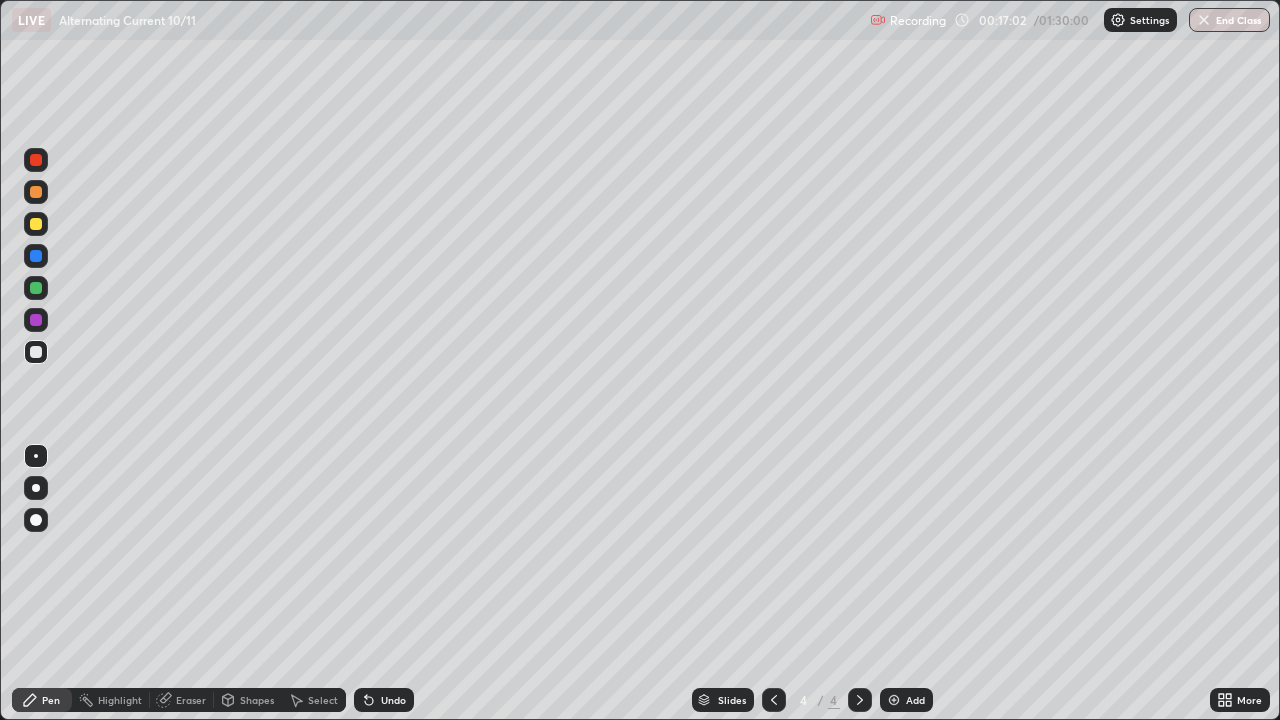 click on "Add" at bounding box center (915, 700) 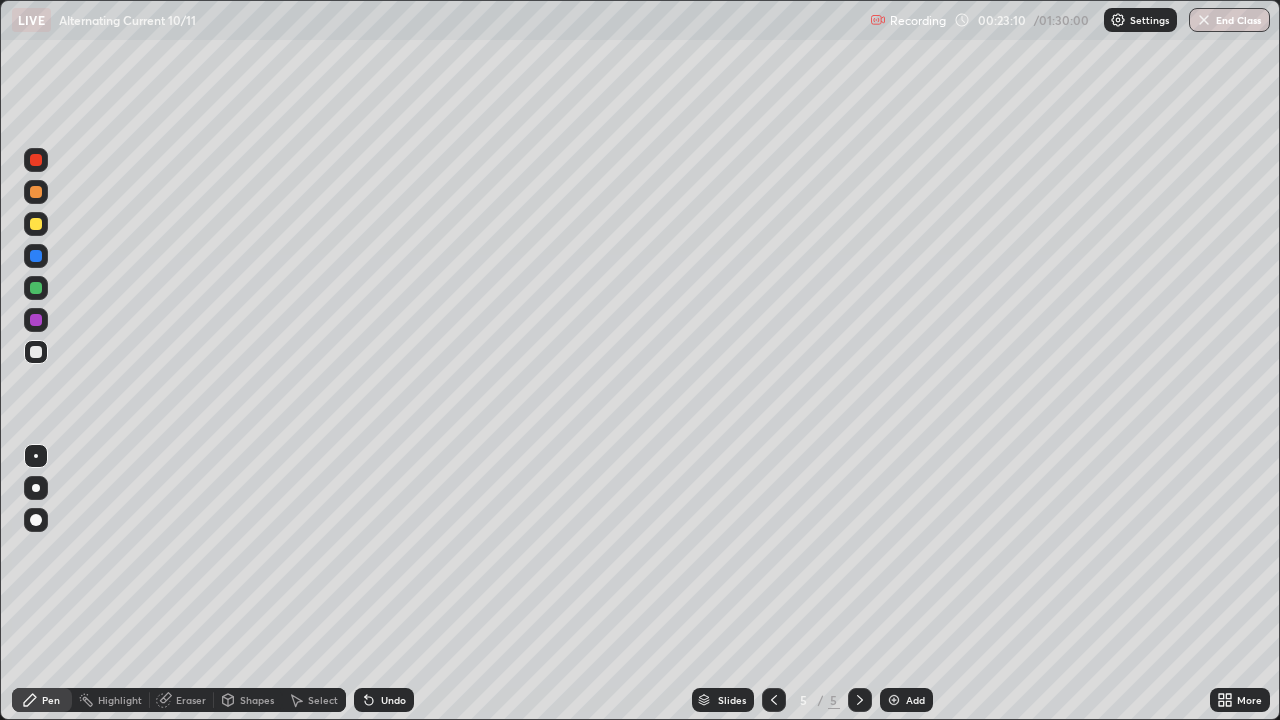 click on "Add" at bounding box center (915, 700) 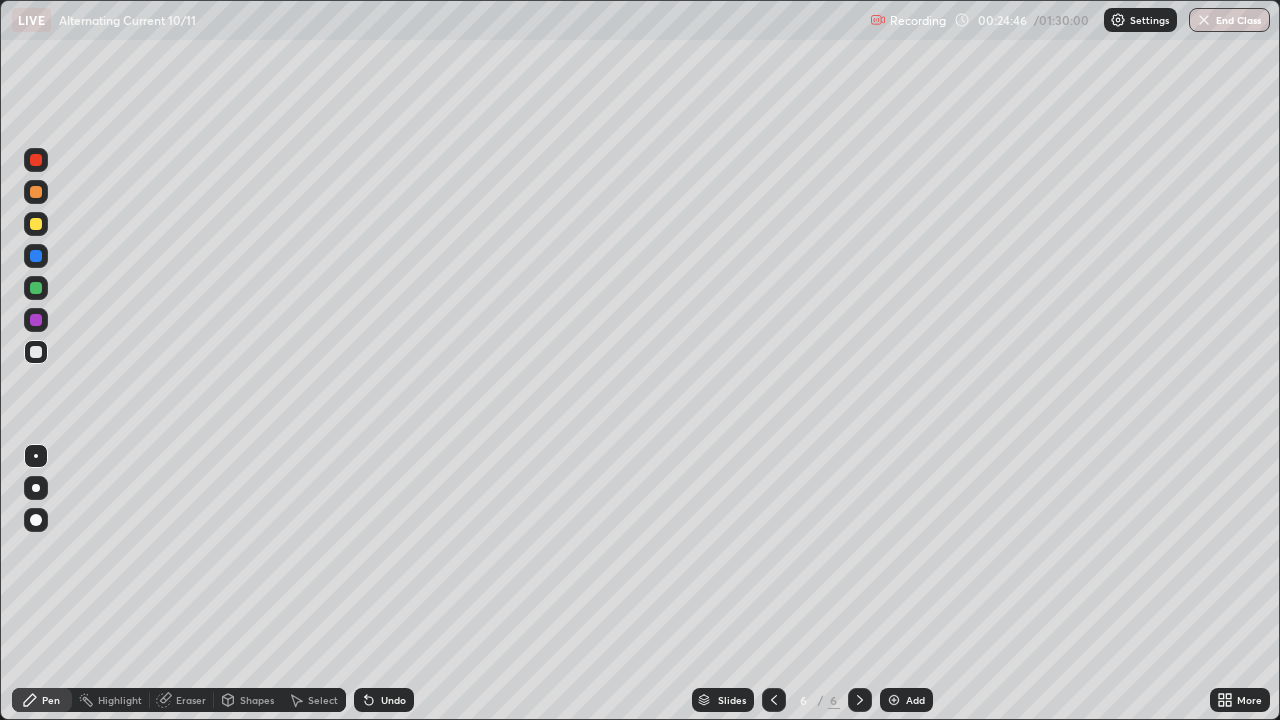 click on "Add" at bounding box center [906, 700] 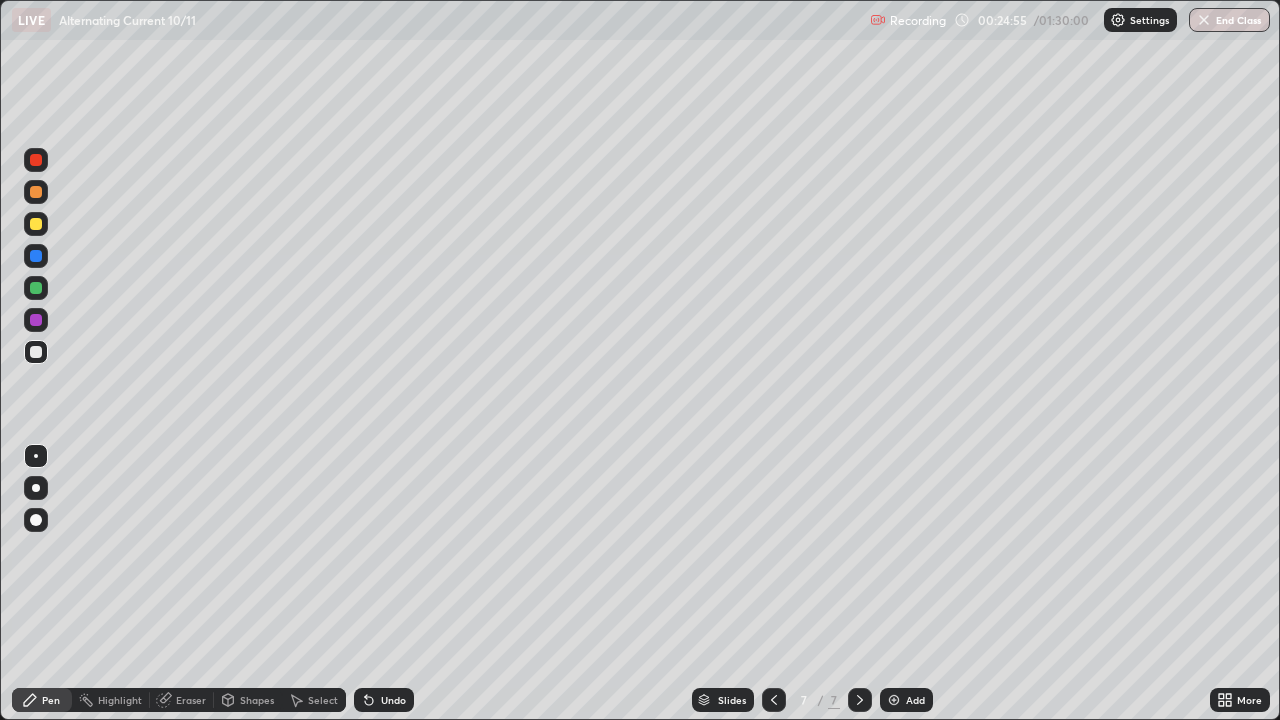 click on "Shapes" at bounding box center [257, 700] 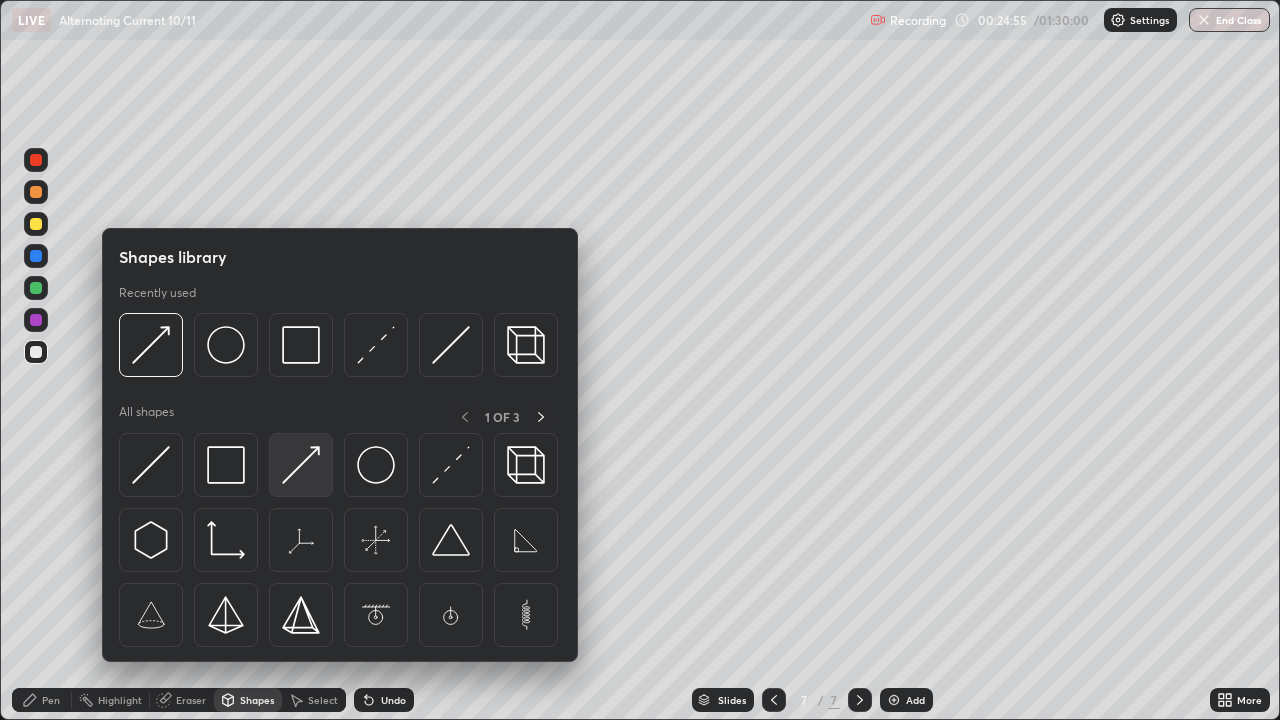 click at bounding box center (301, 465) 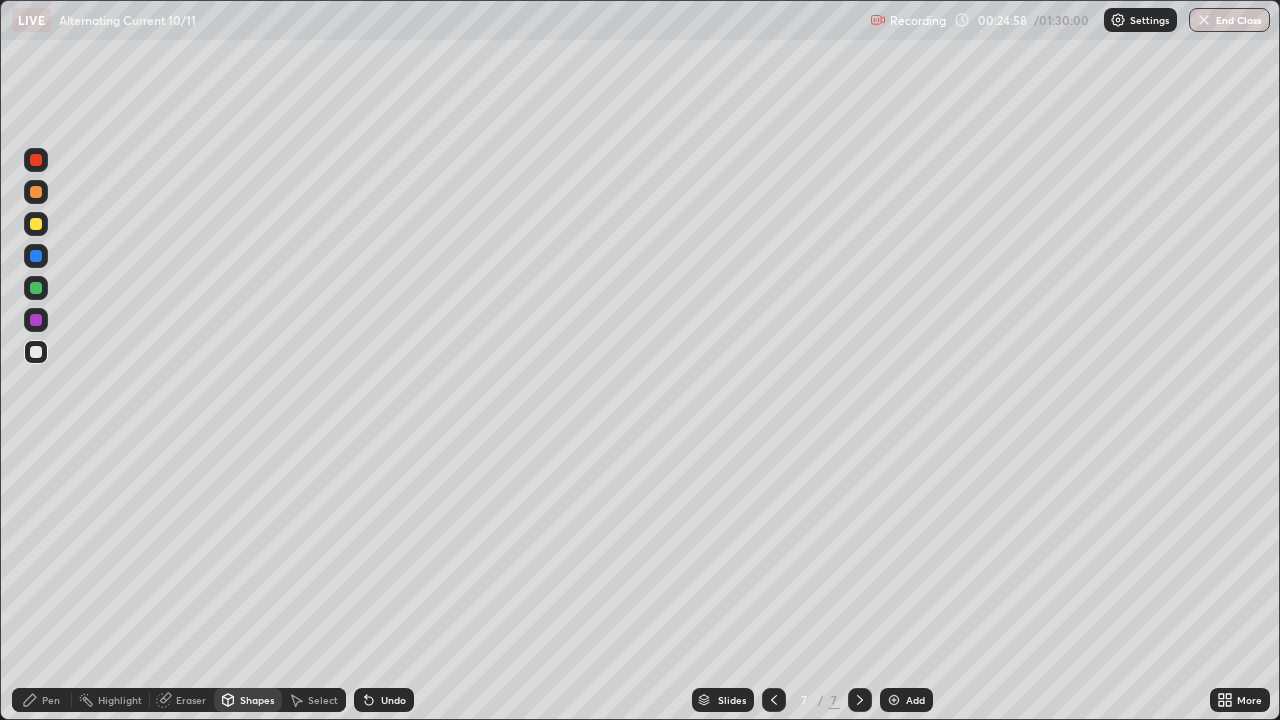 click 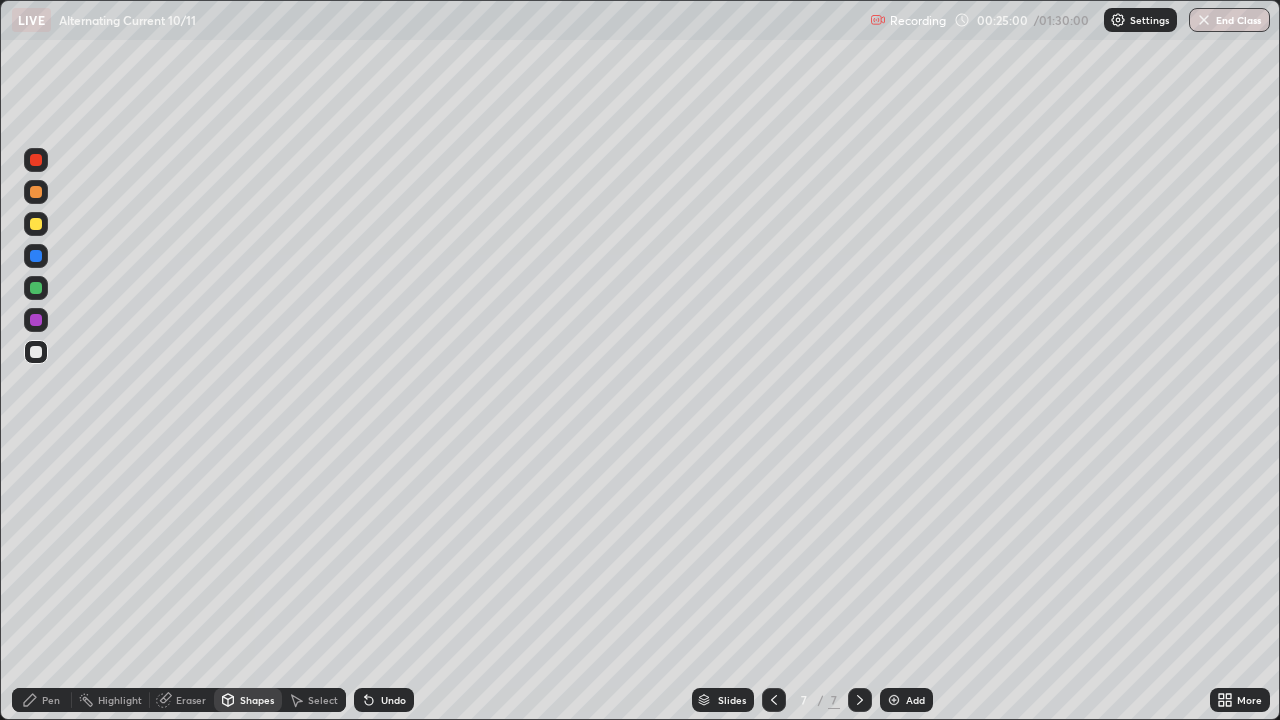 click on "Undo" at bounding box center [384, 700] 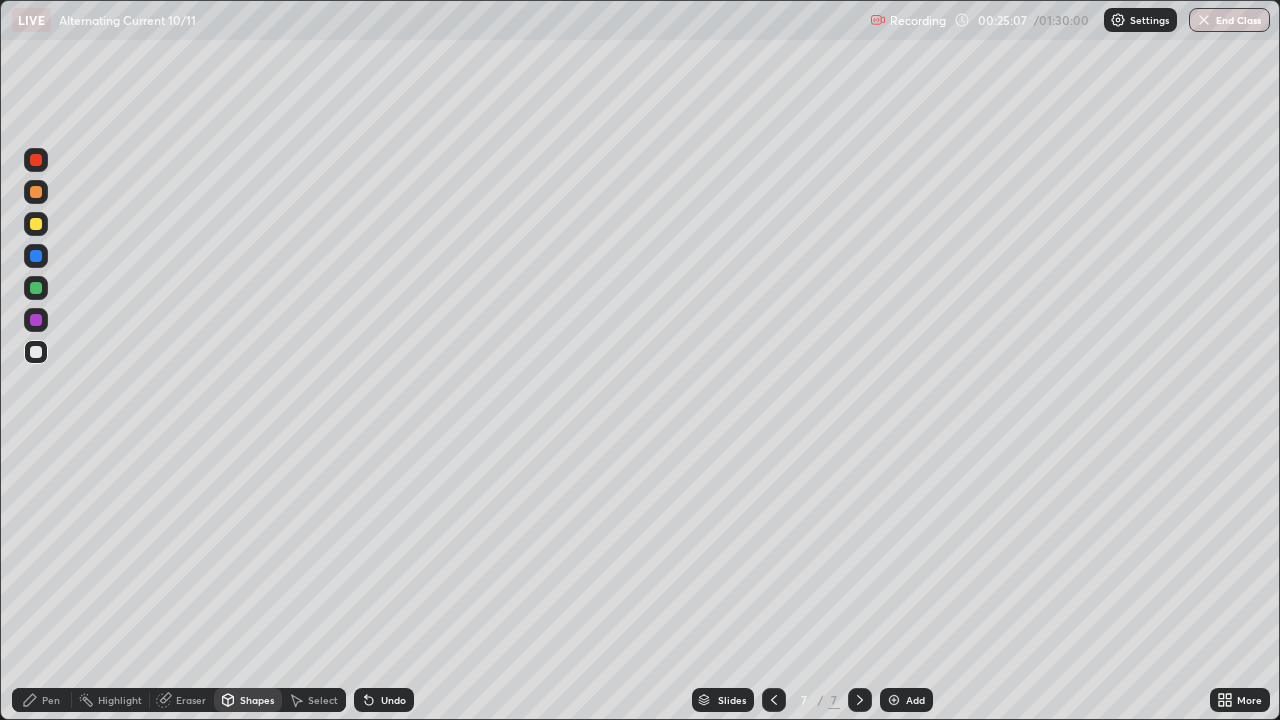 click on "Pen" at bounding box center (51, 700) 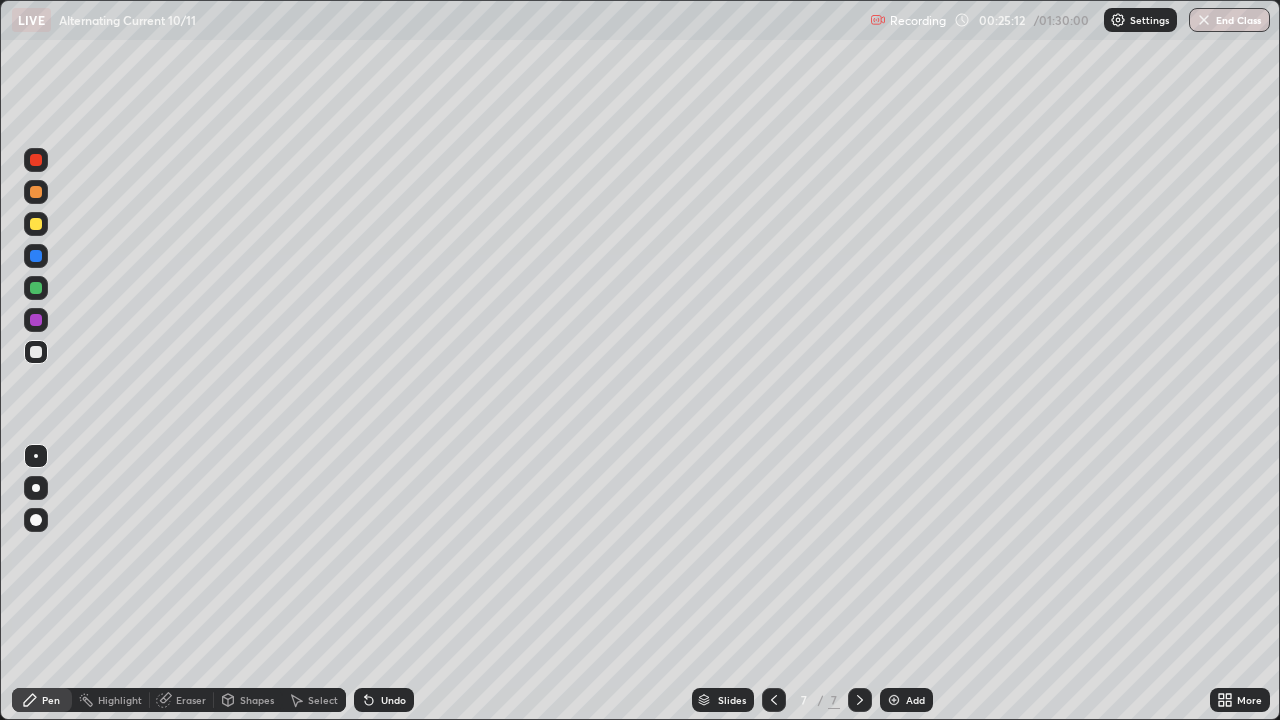click on "Undo" at bounding box center (393, 700) 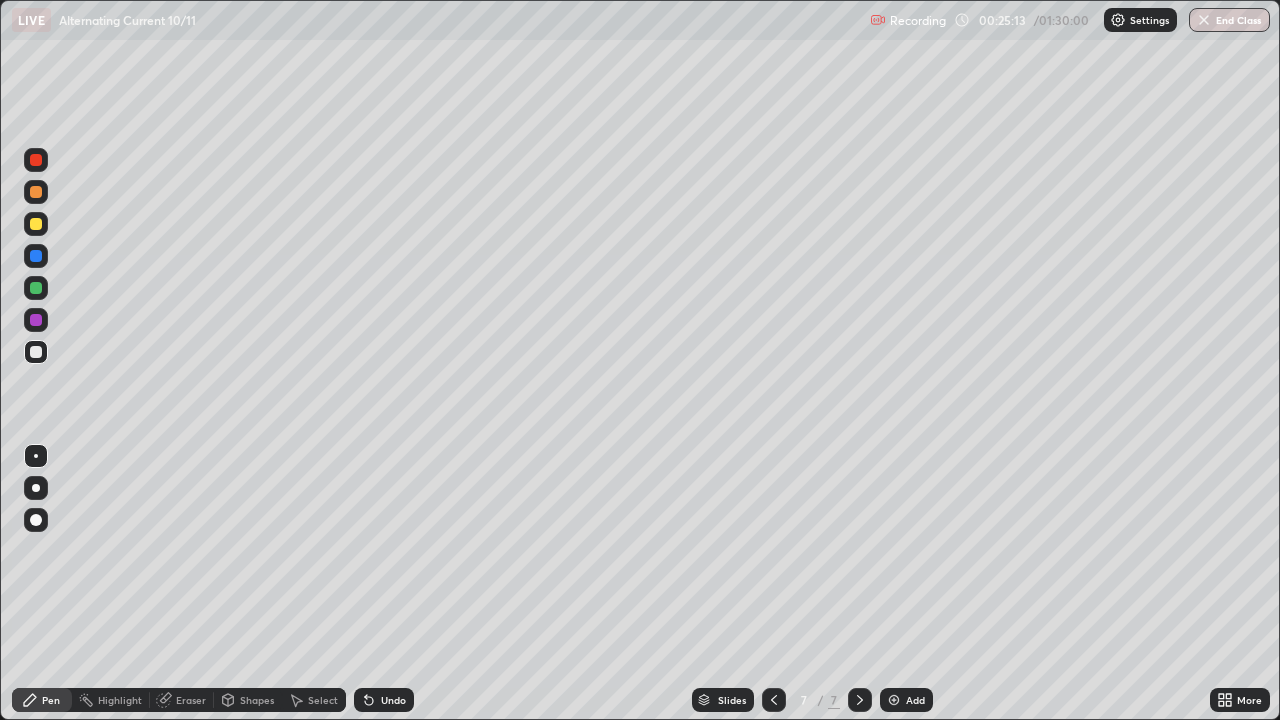 click on "Undo" at bounding box center [384, 700] 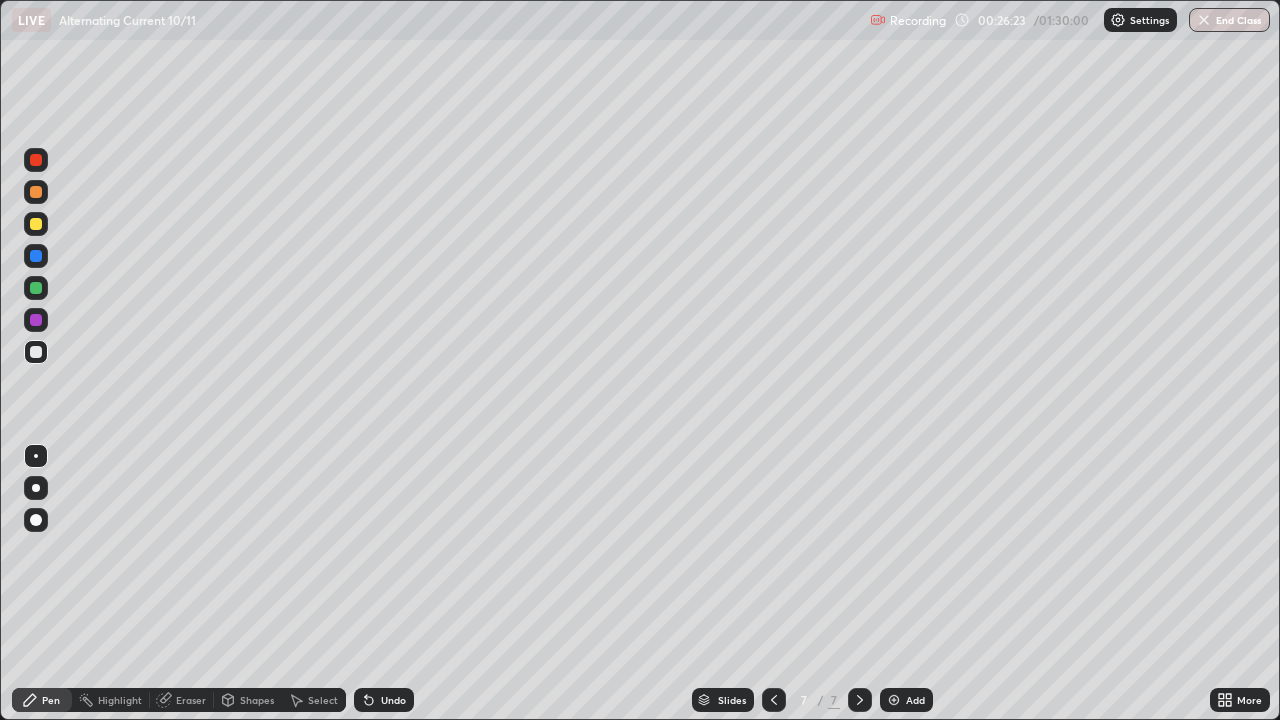 click on "Undo" at bounding box center [384, 700] 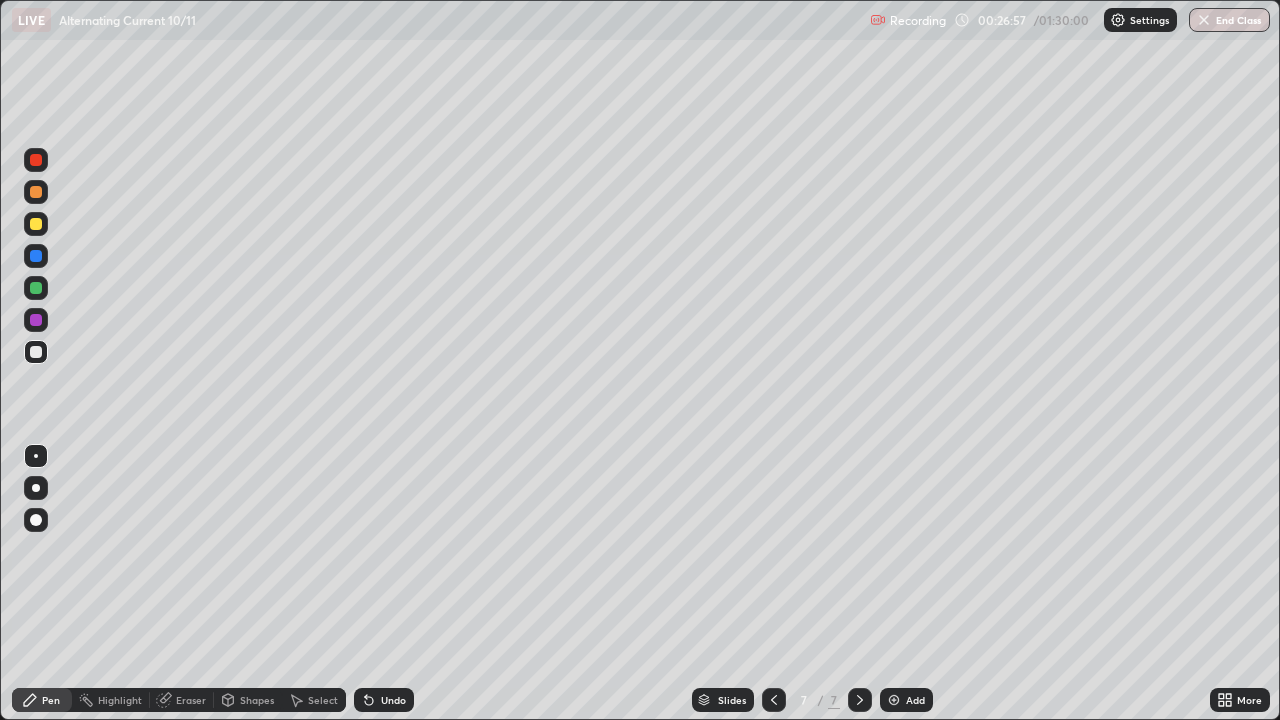 click on "Add" at bounding box center [906, 700] 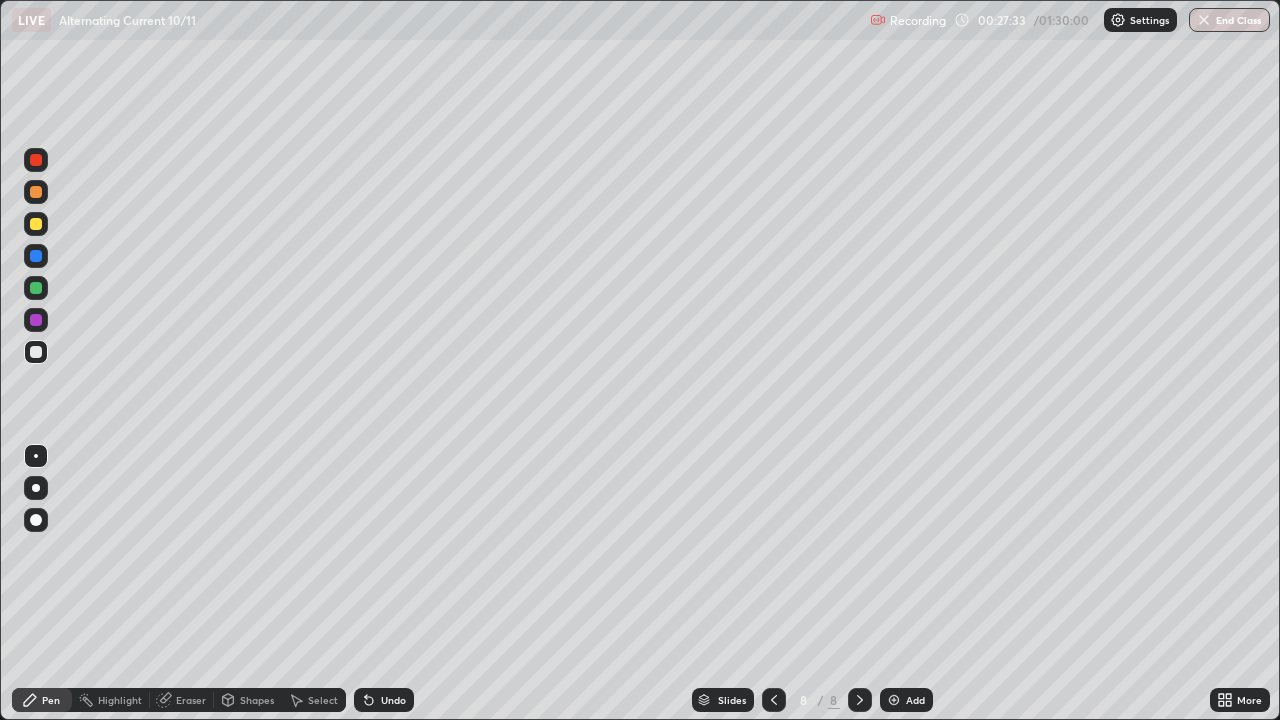 click on "Shapes" at bounding box center (257, 700) 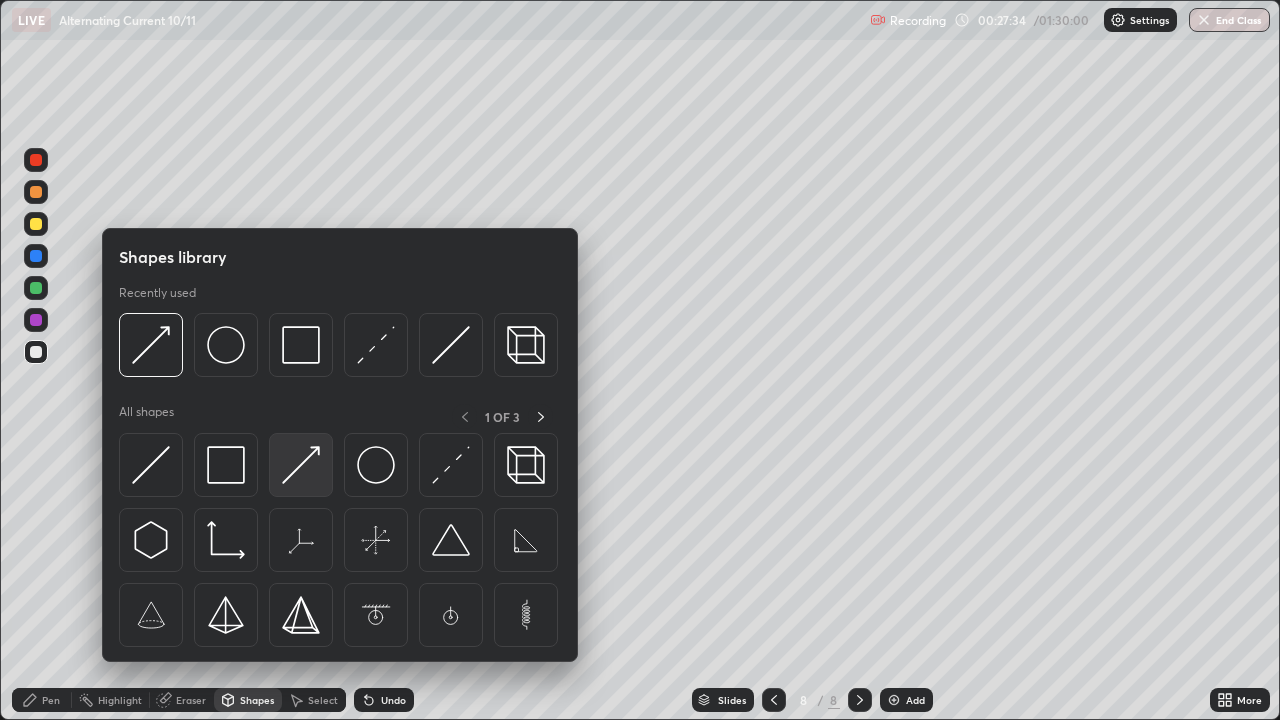 click at bounding box center (301, 465) 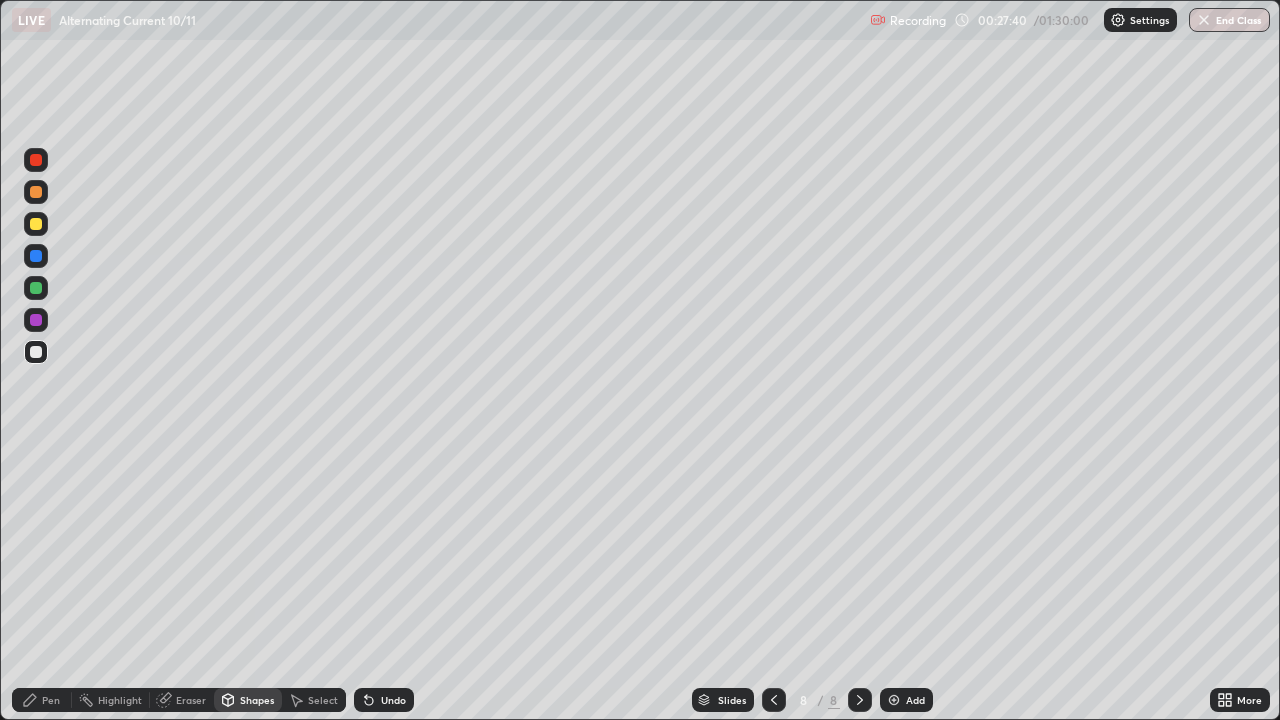 click on "Pen" at bounding box center (51, 700) 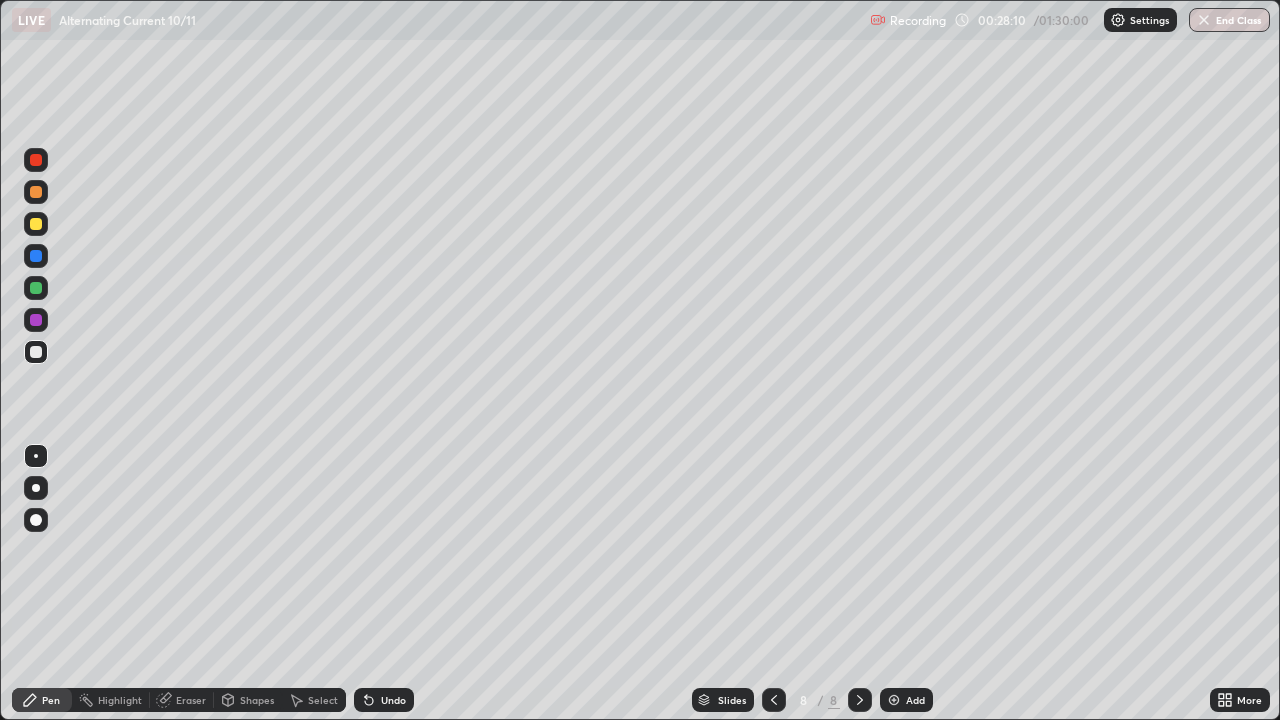 click on "Shapes" at bounding box center (257, 700) 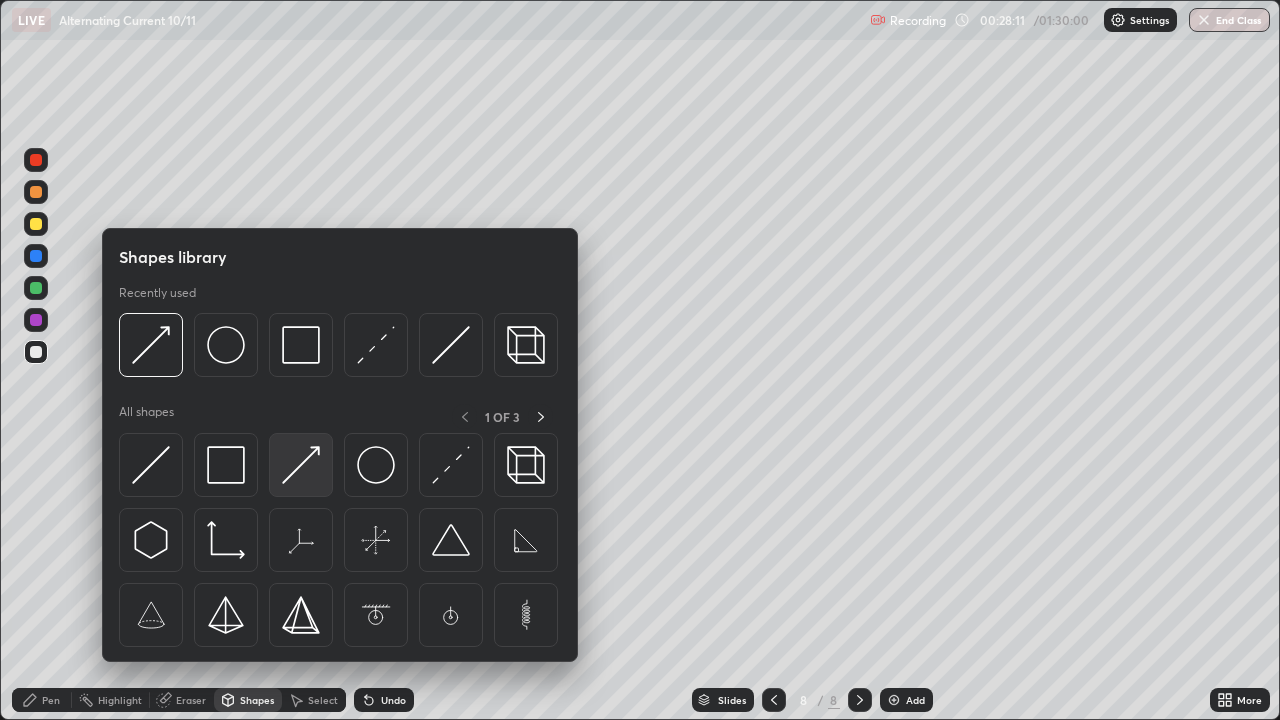 click at bounding box center (301, 465) 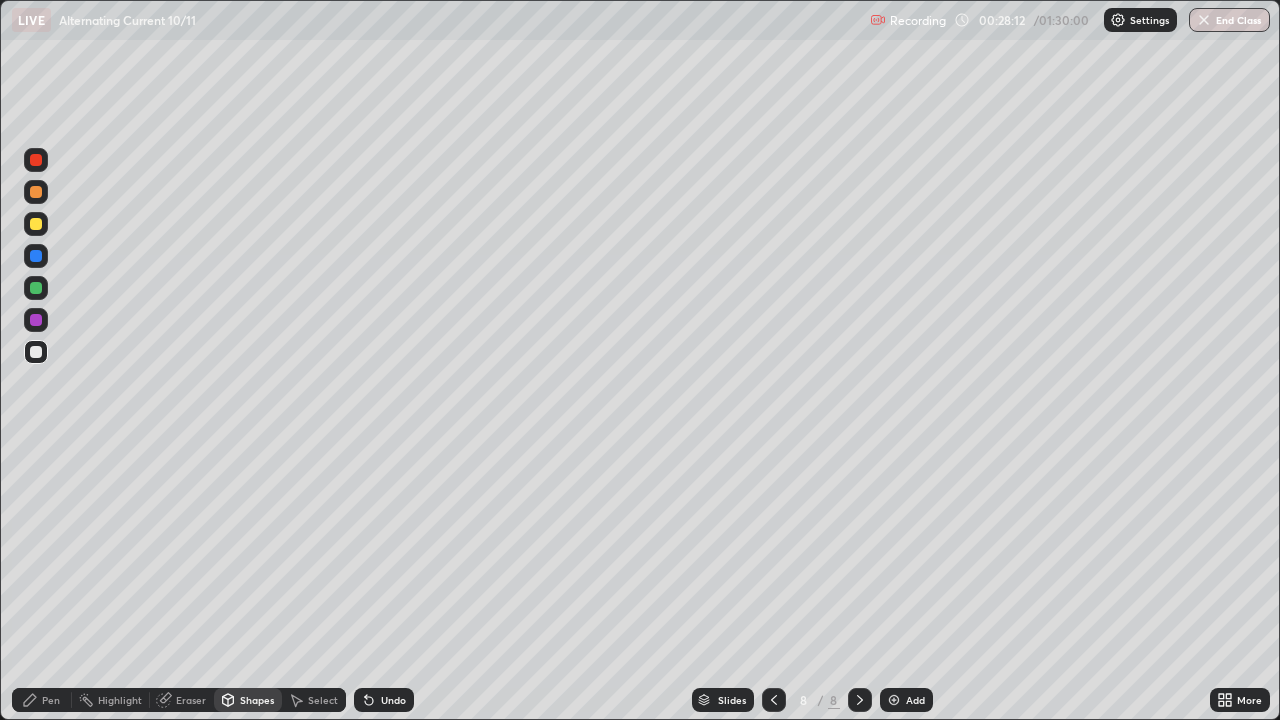 click at bounding box center (36, 224) 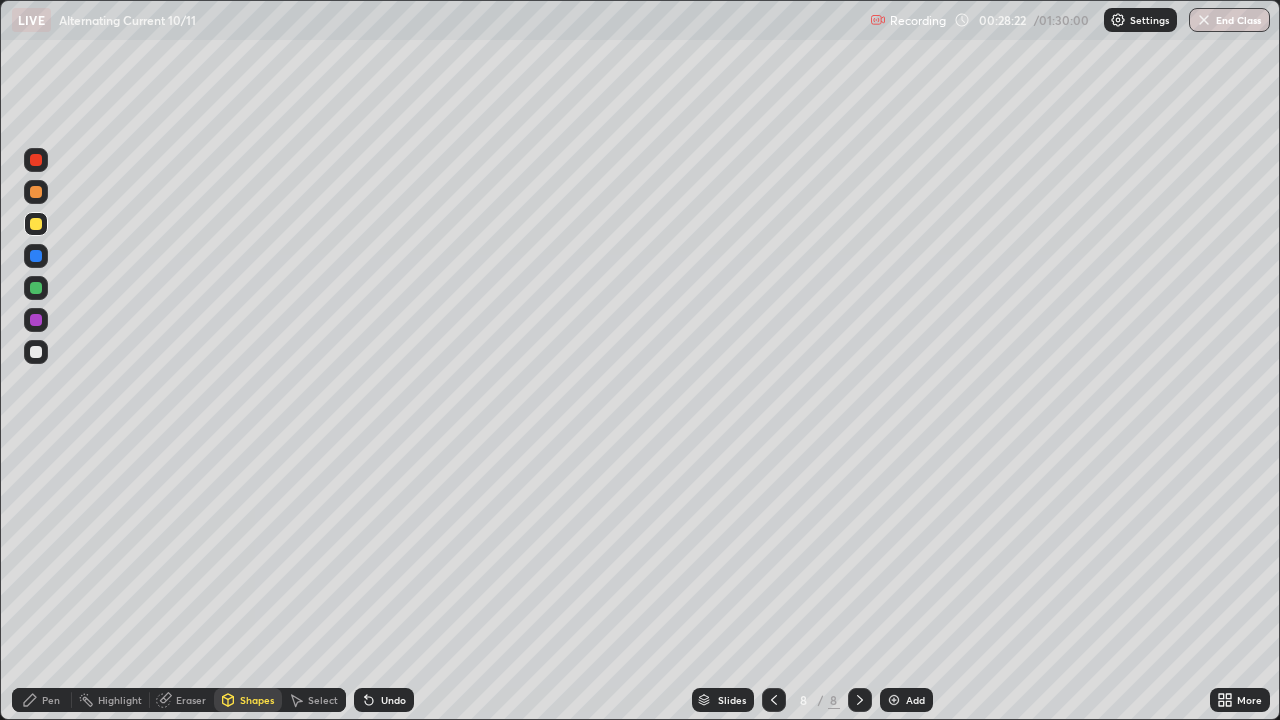 click on "Pen" at bounding box center [51, 700] 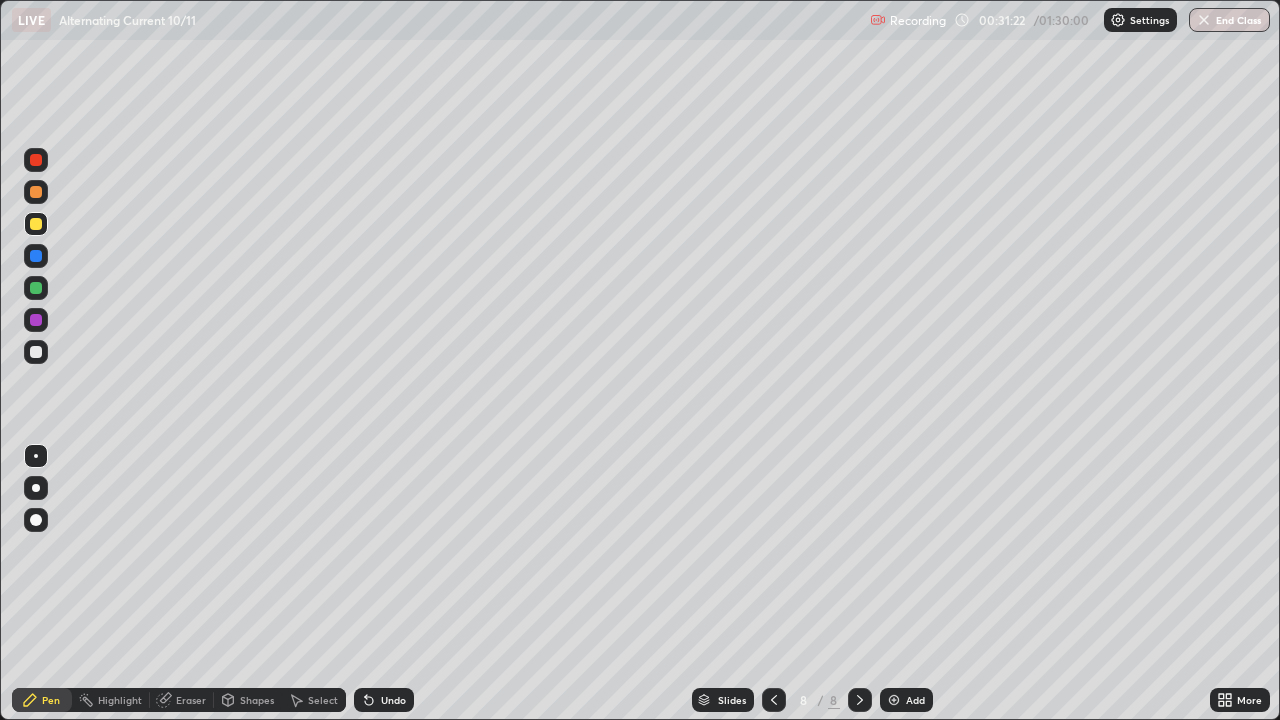 click on "Add" at bounding box center [915, 700] 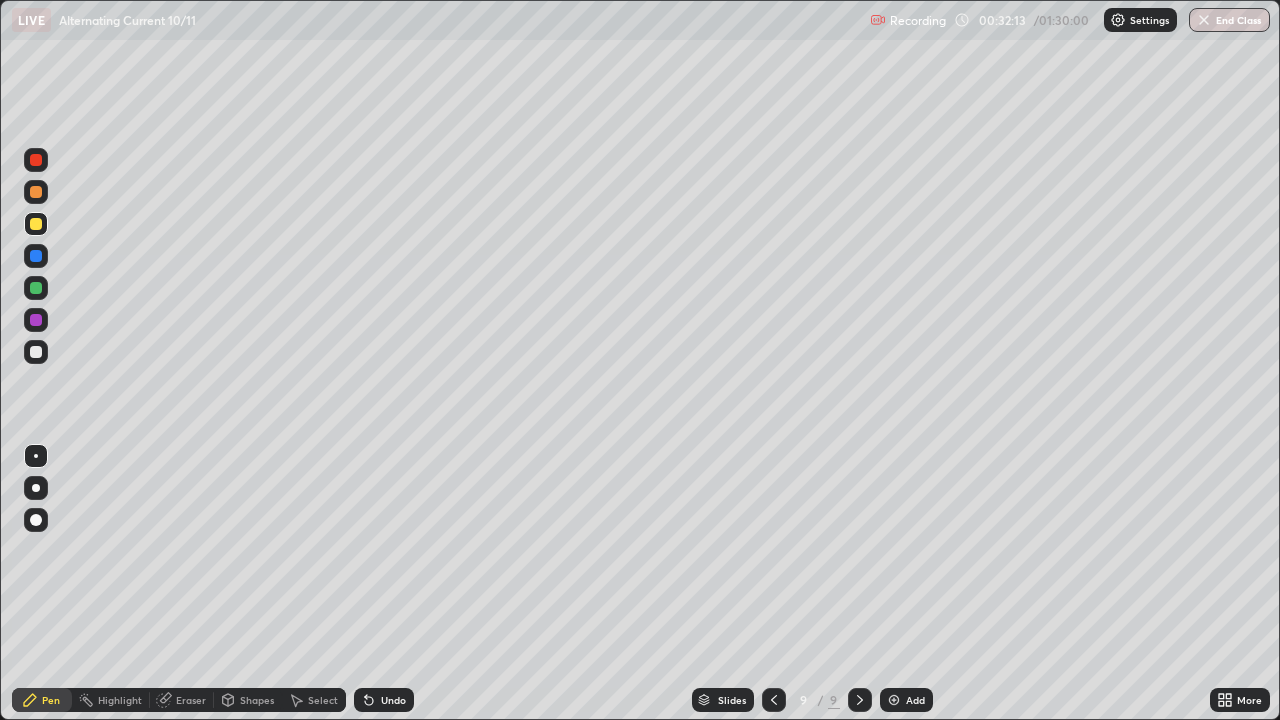 click at bounding box center (36, 288) 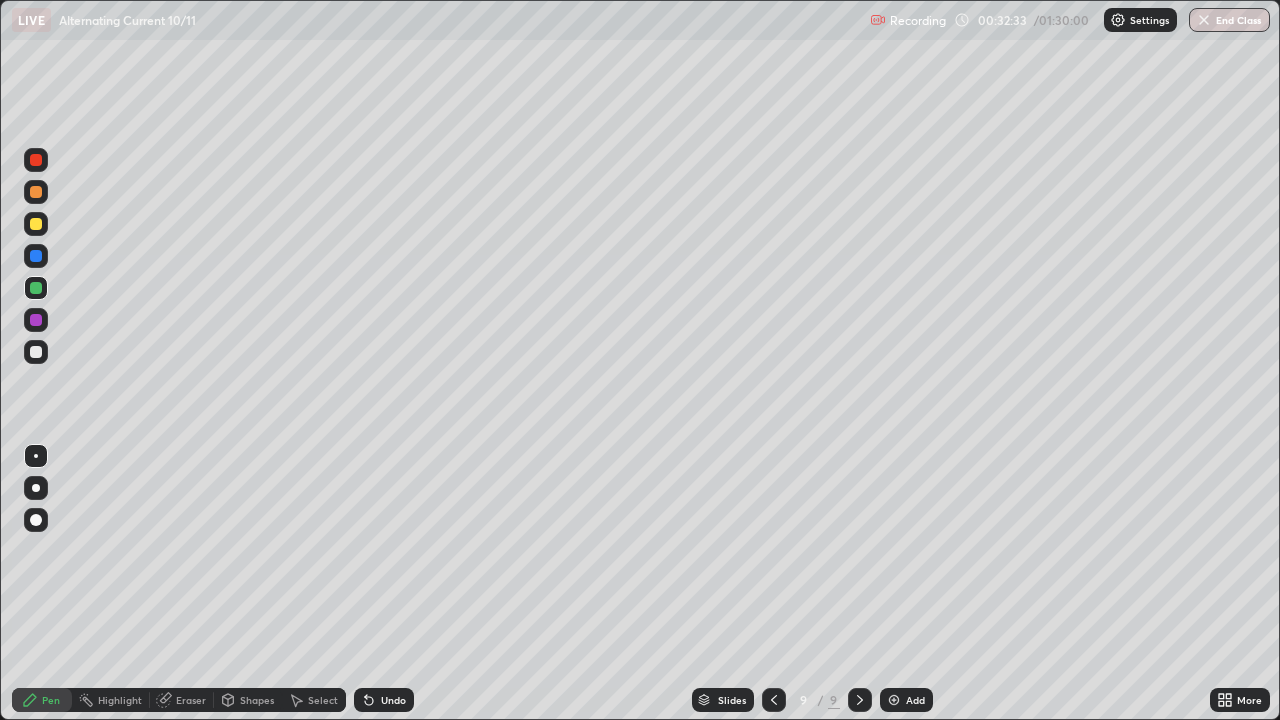 click on "Undo" at bounding box center (393, 700) 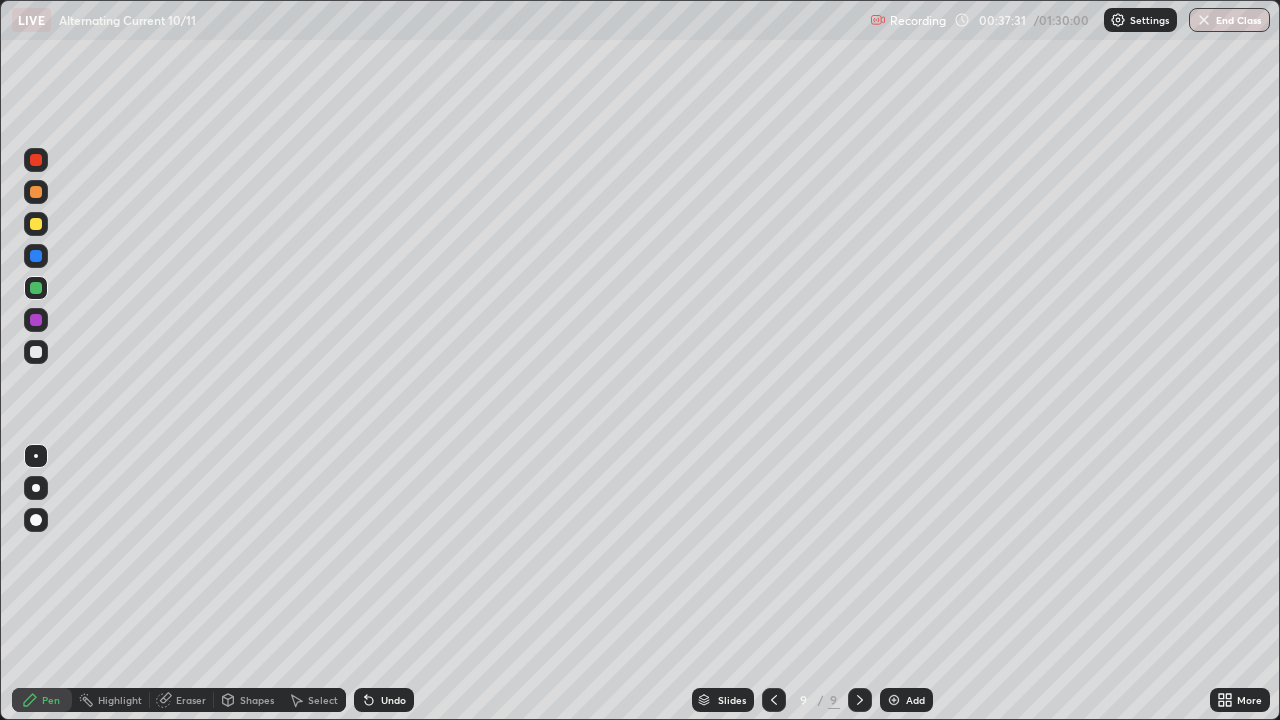 click at bounding box center [894, 700] 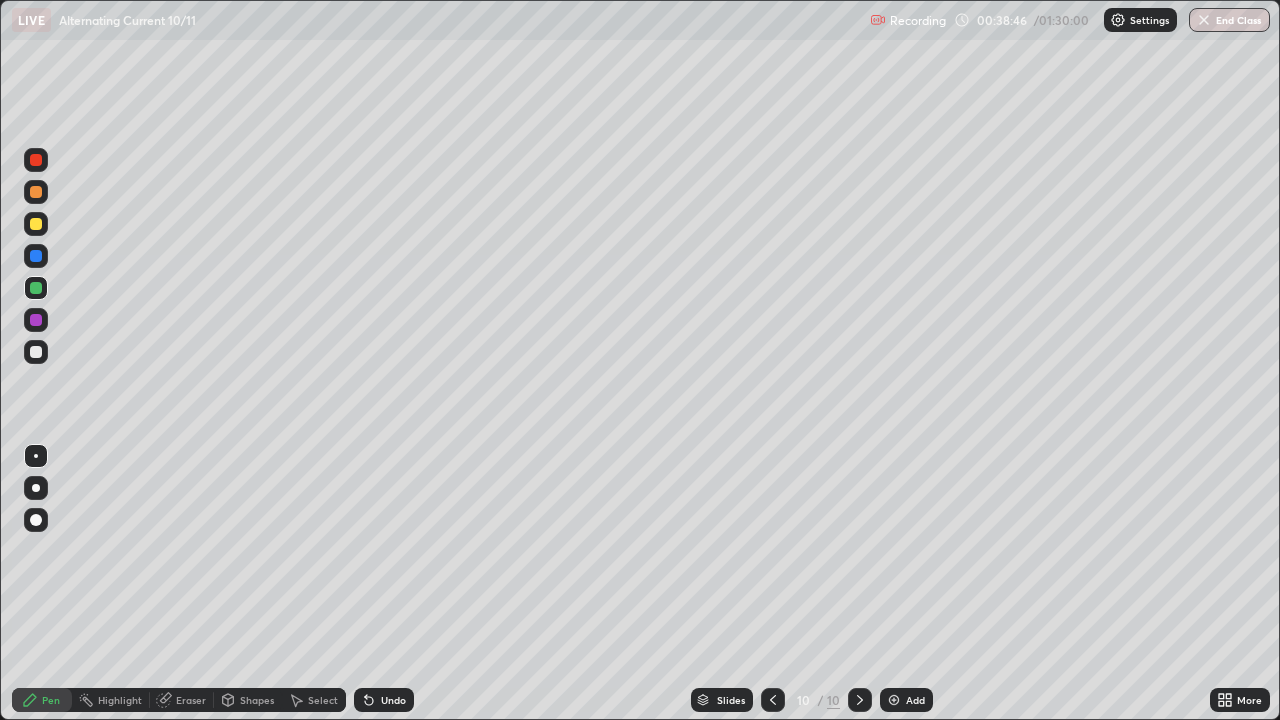 click at bounding box center (36, 352) 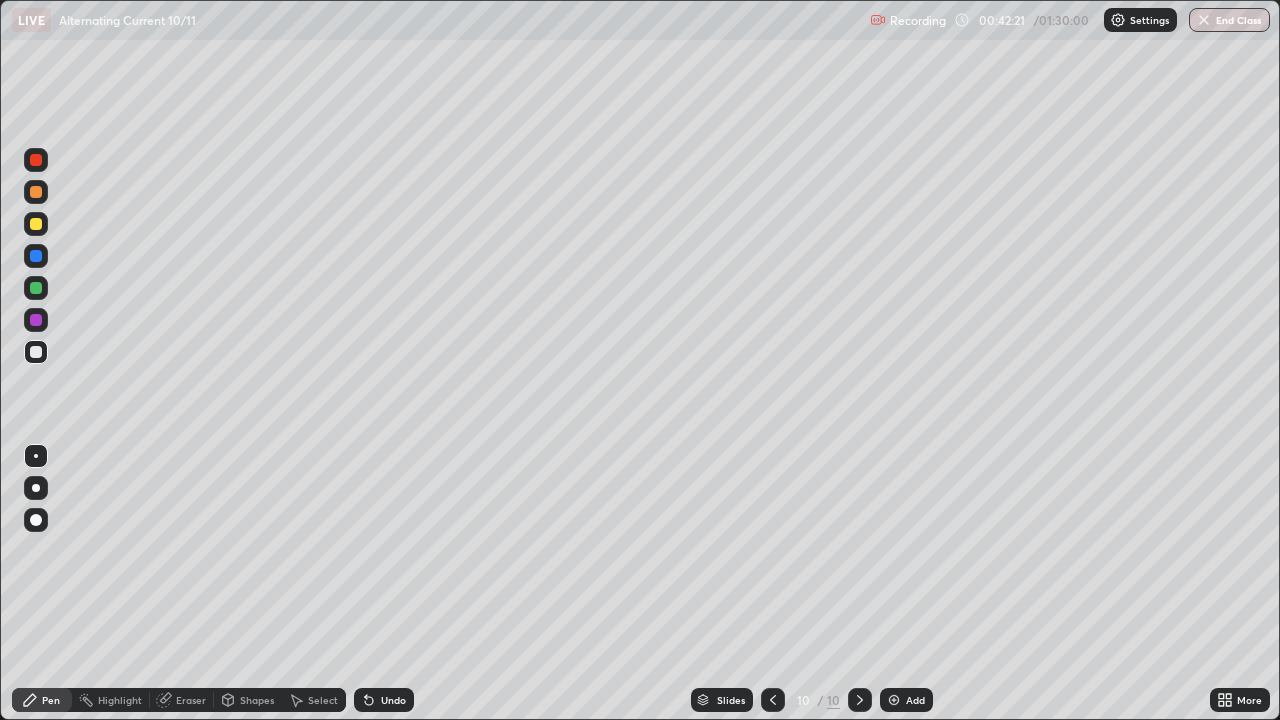click on "Slides" at bounding box center [731, 700] 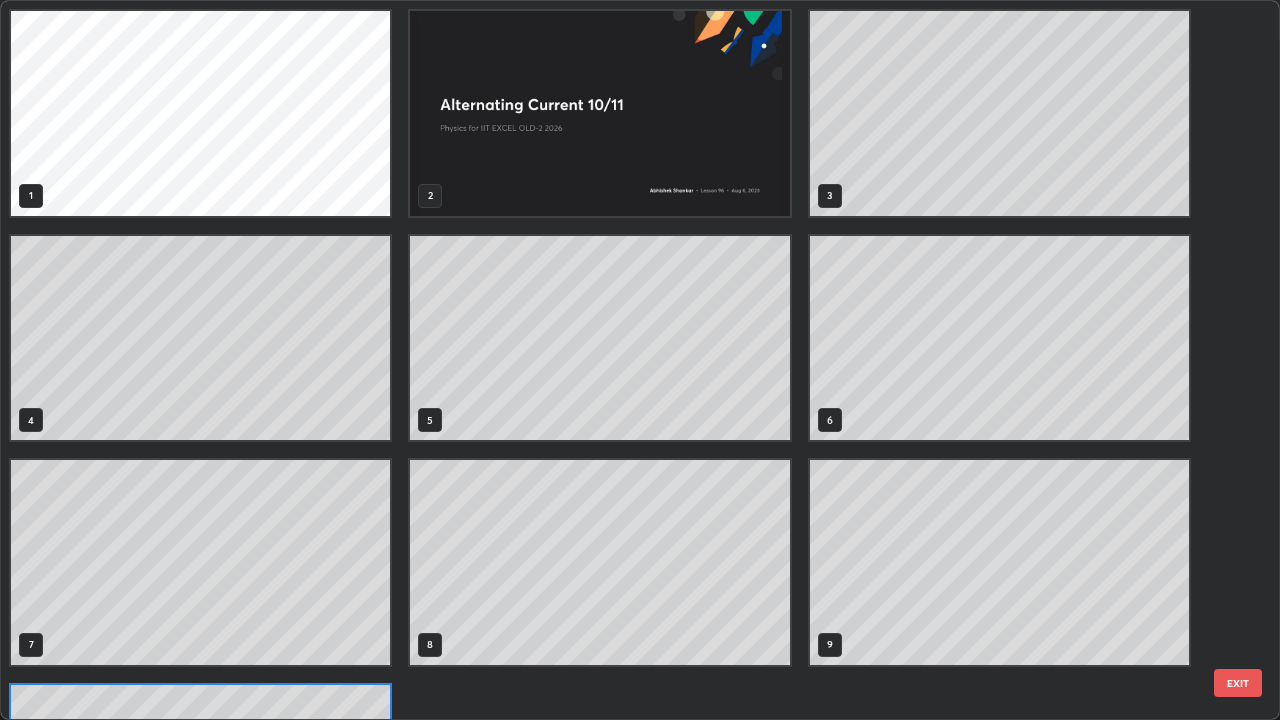 scroll, scrollTop: 180, scrollLeft: 0, axis: vertical 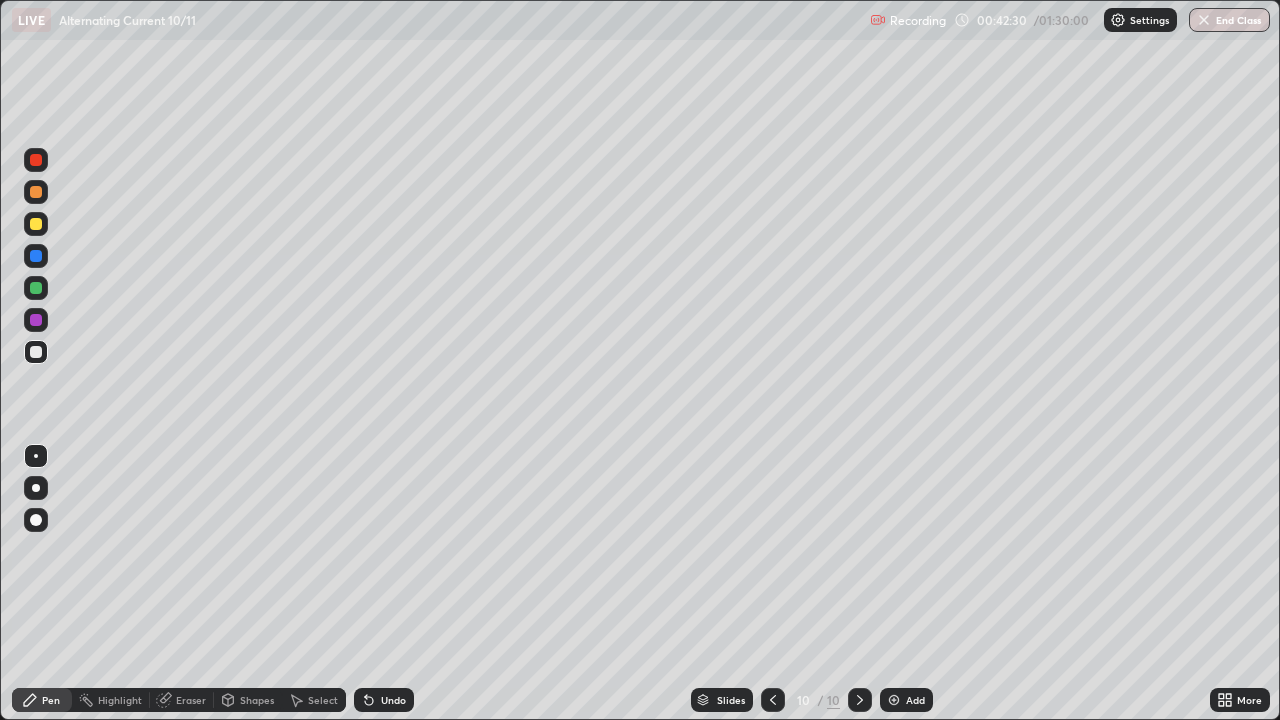click at bounding box center (894, 700) 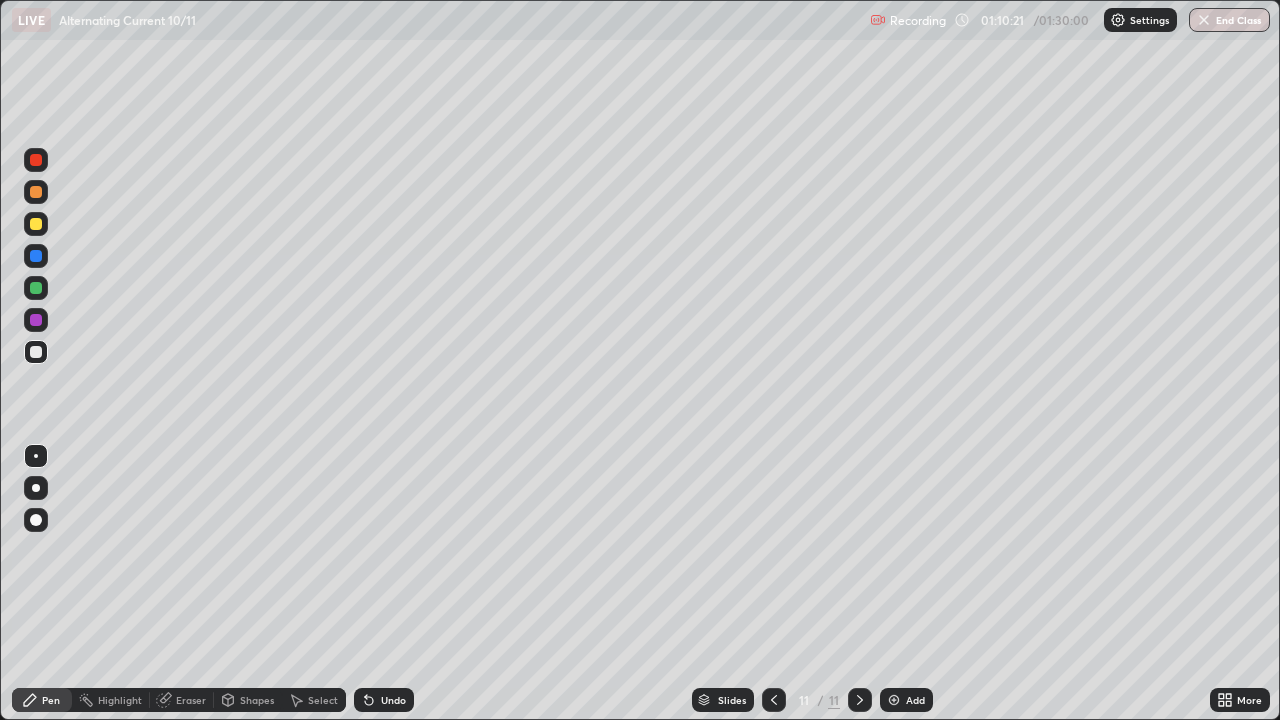 click at bounding box center [36, 224] 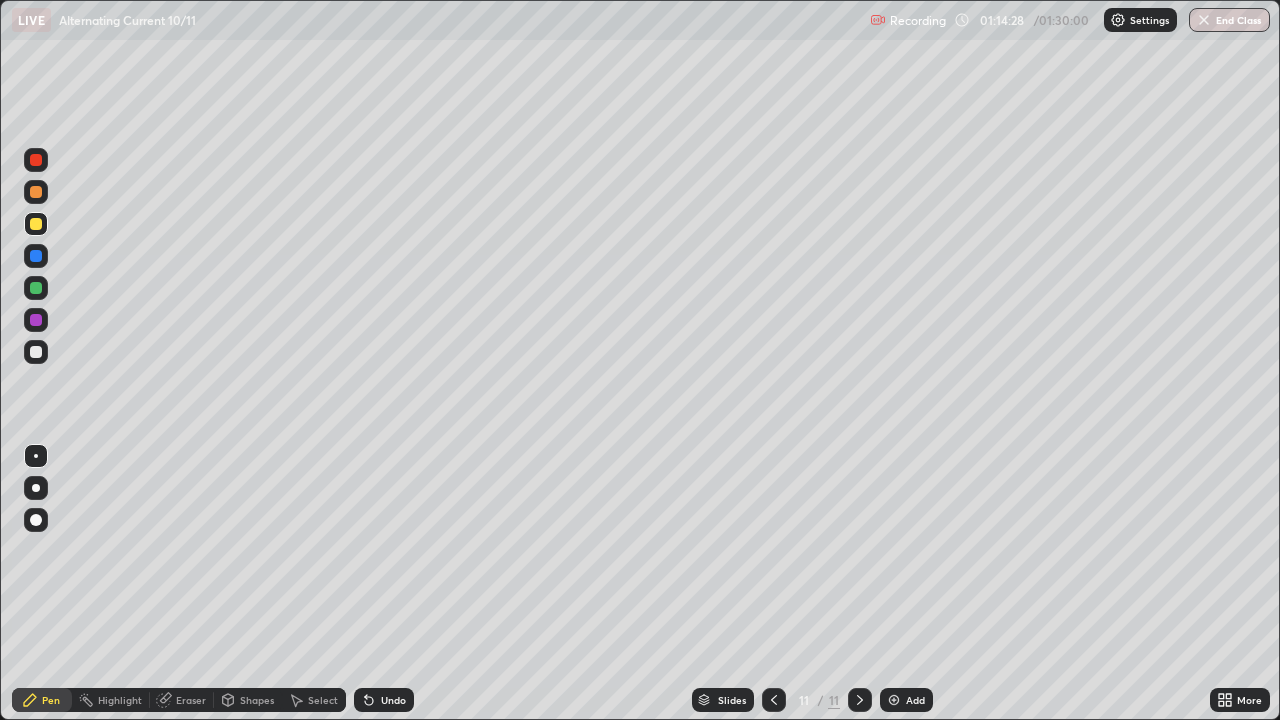 click at bounding box center (36, 352) 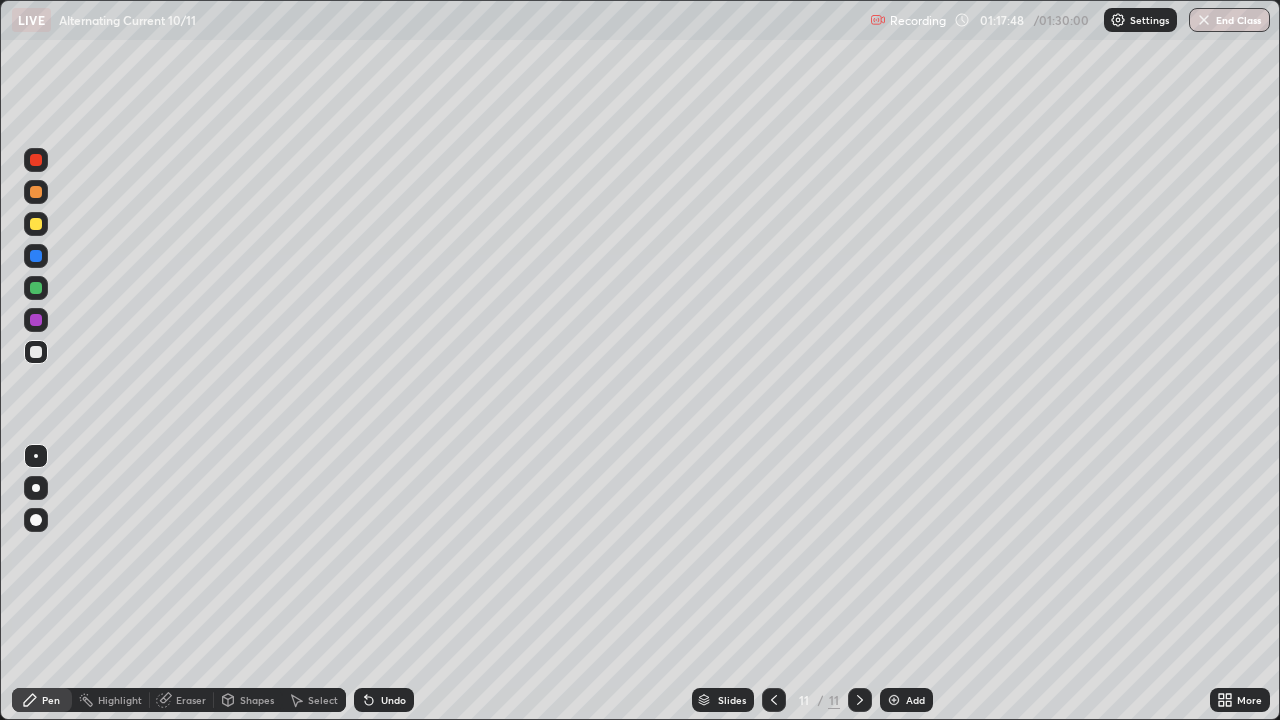 click on "Undo" at bounding box center (393, 700) 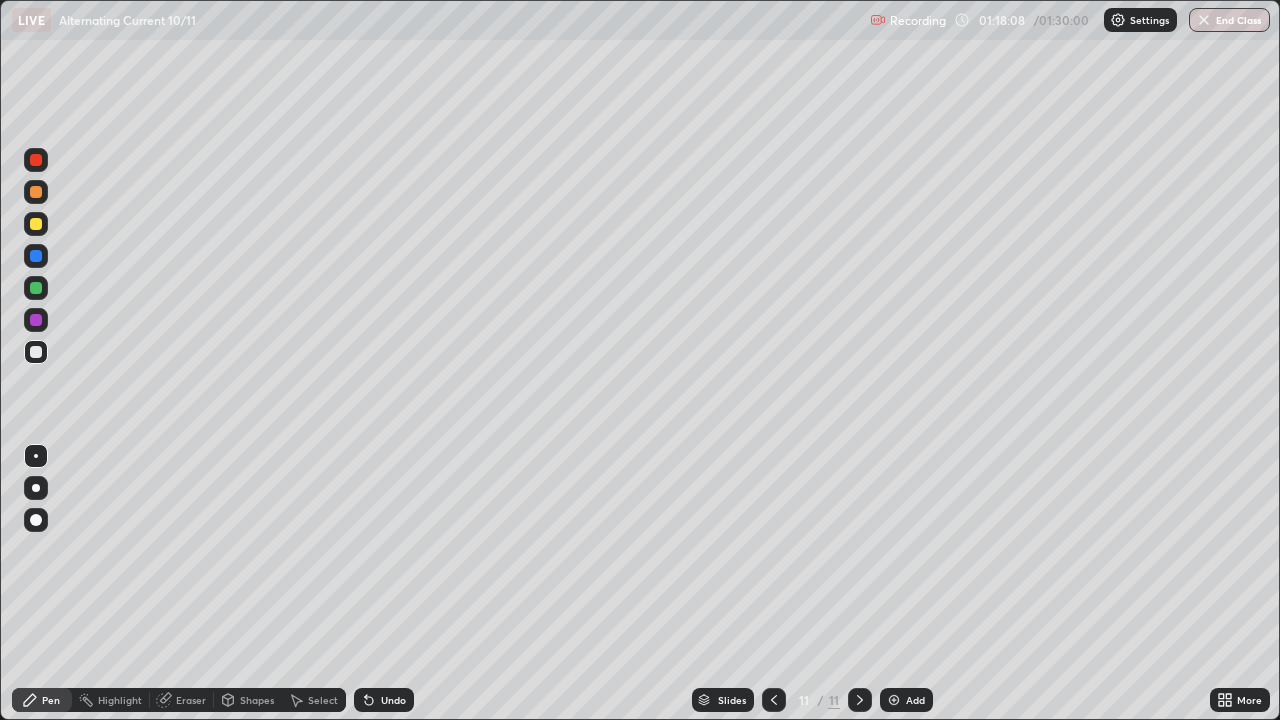 click on "Undo" at bounding box center [393, 700] 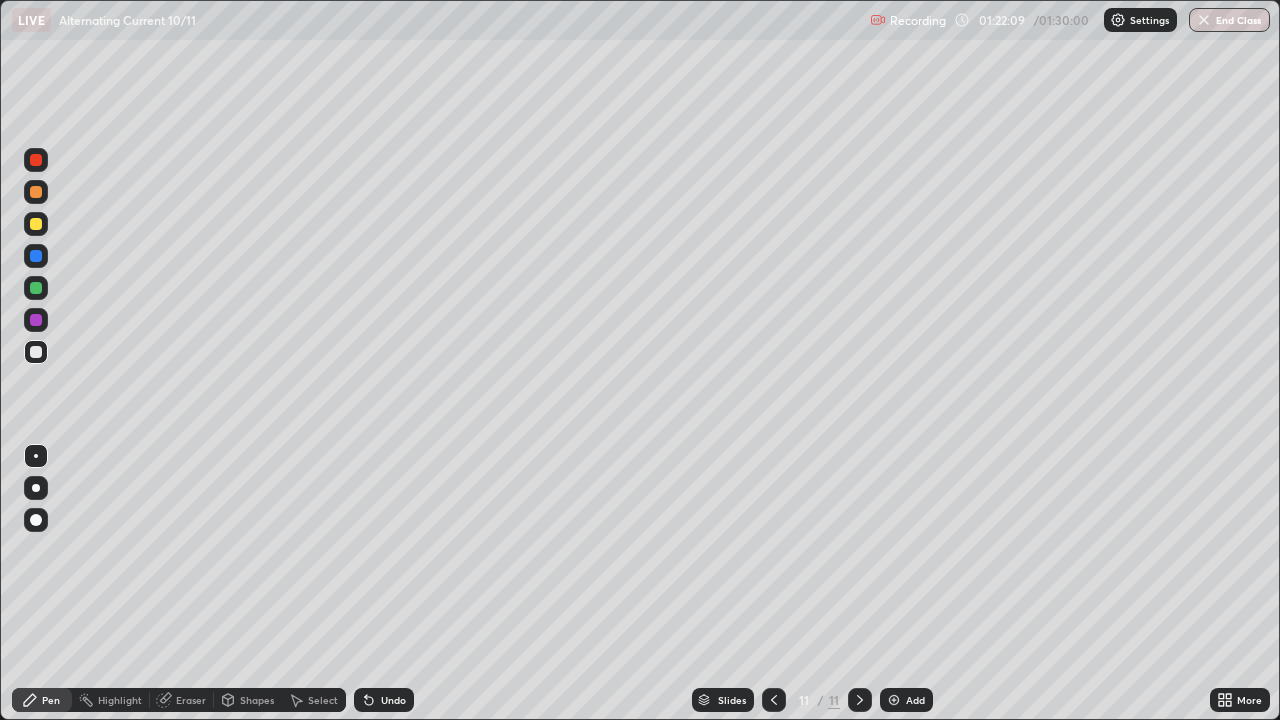 click on "End Class" at bounding box center (1229, 20) 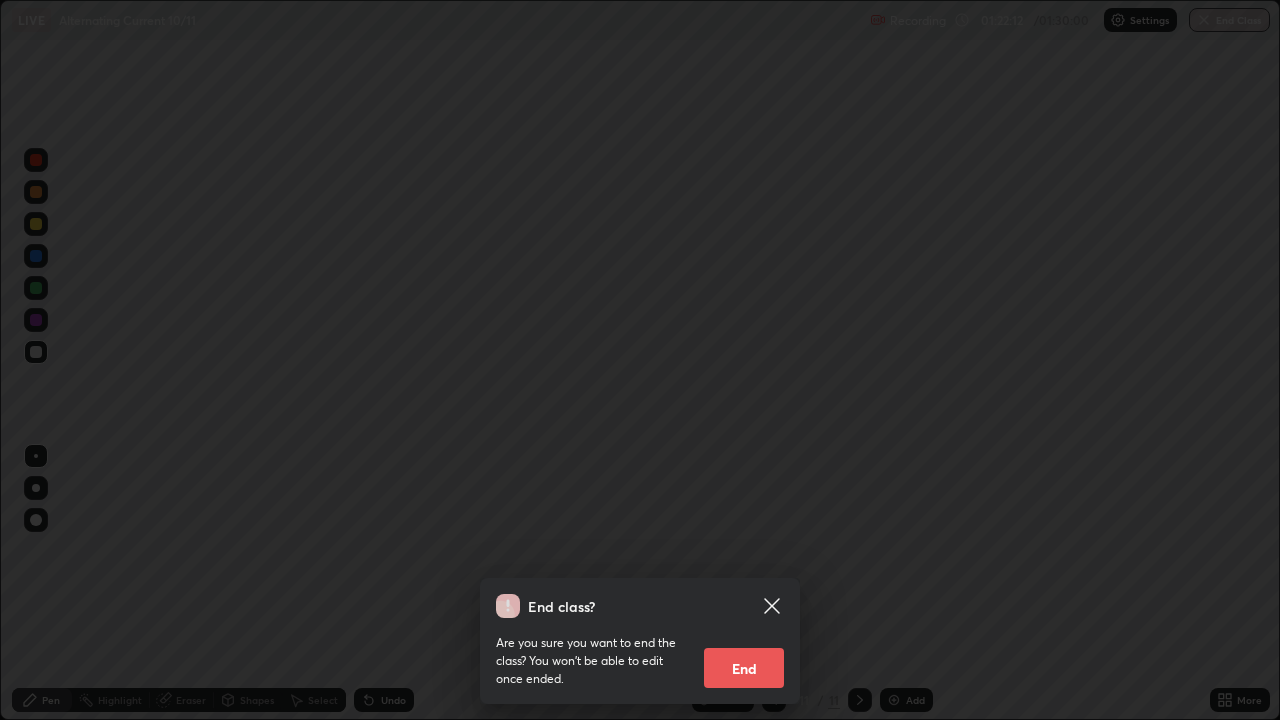 click on "End" at bounding box center (744, 668) 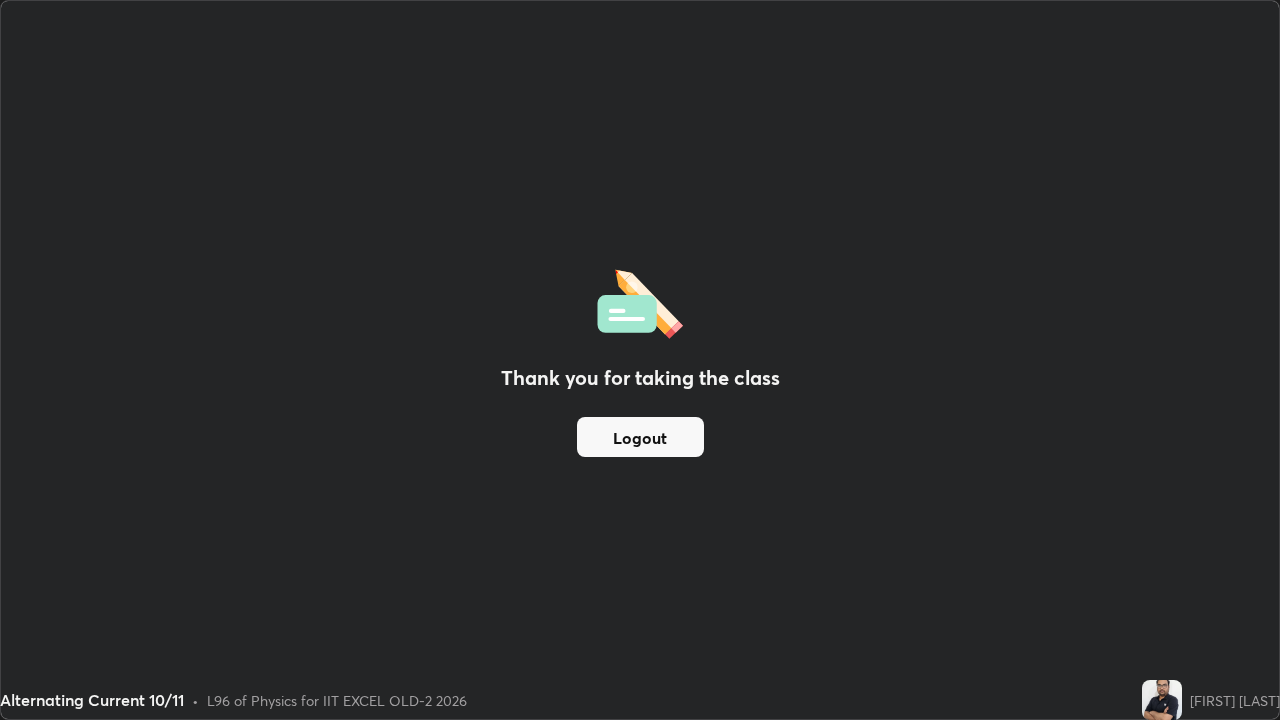 click on "Logout" at bounding box center [640, 437] 